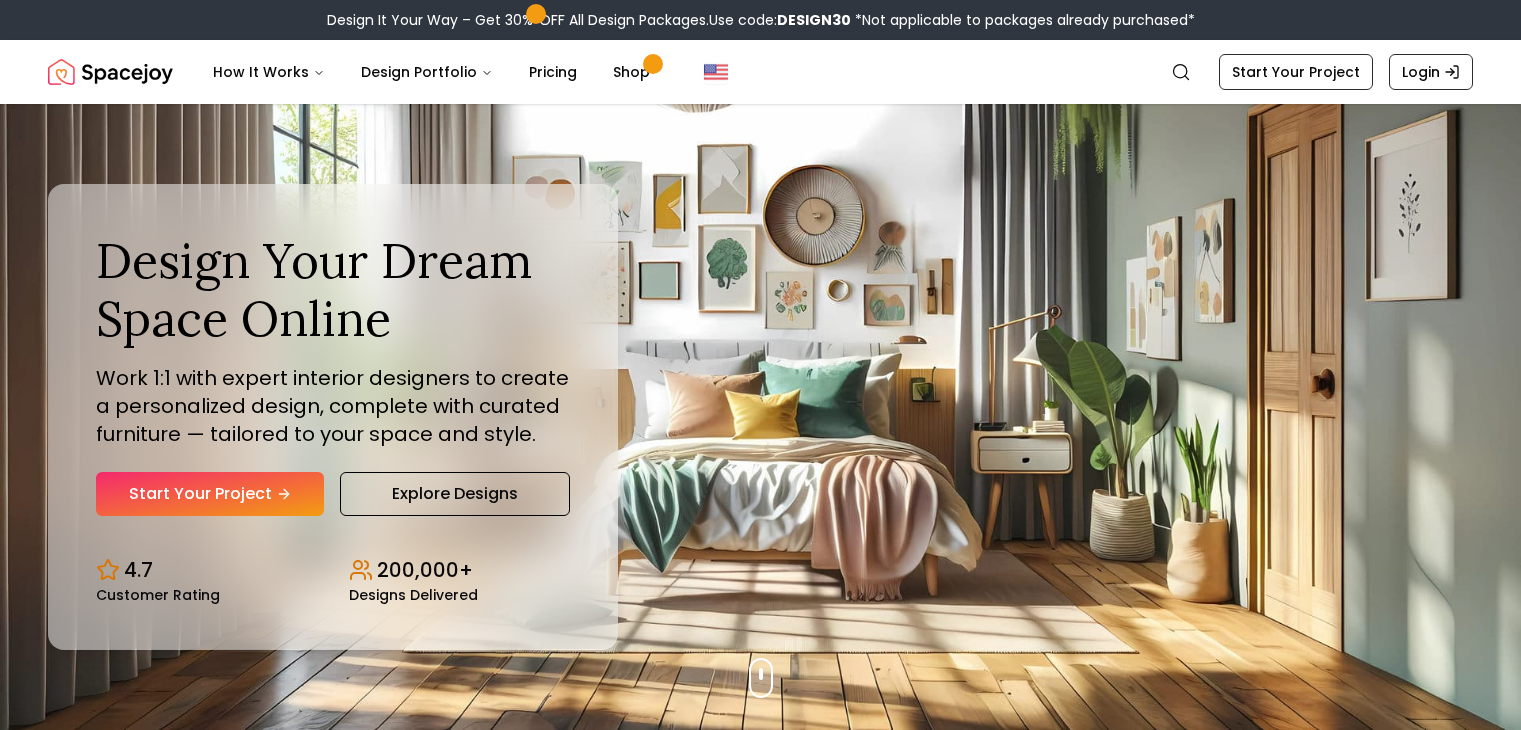 scroll, scrollTop: 0, scrollLeft: 0, axis: both 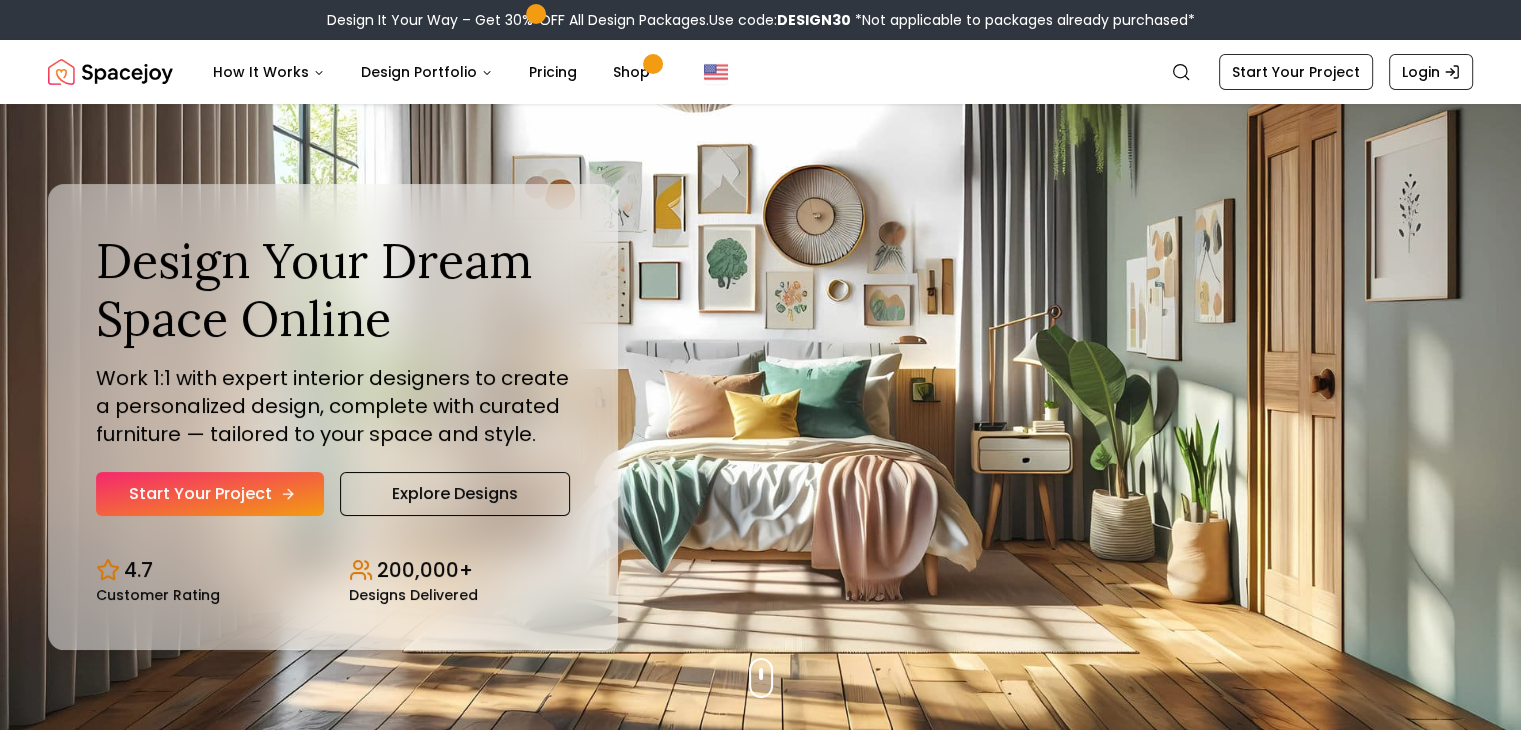 click on "Start Your Project" at bounding box center (210, 494) 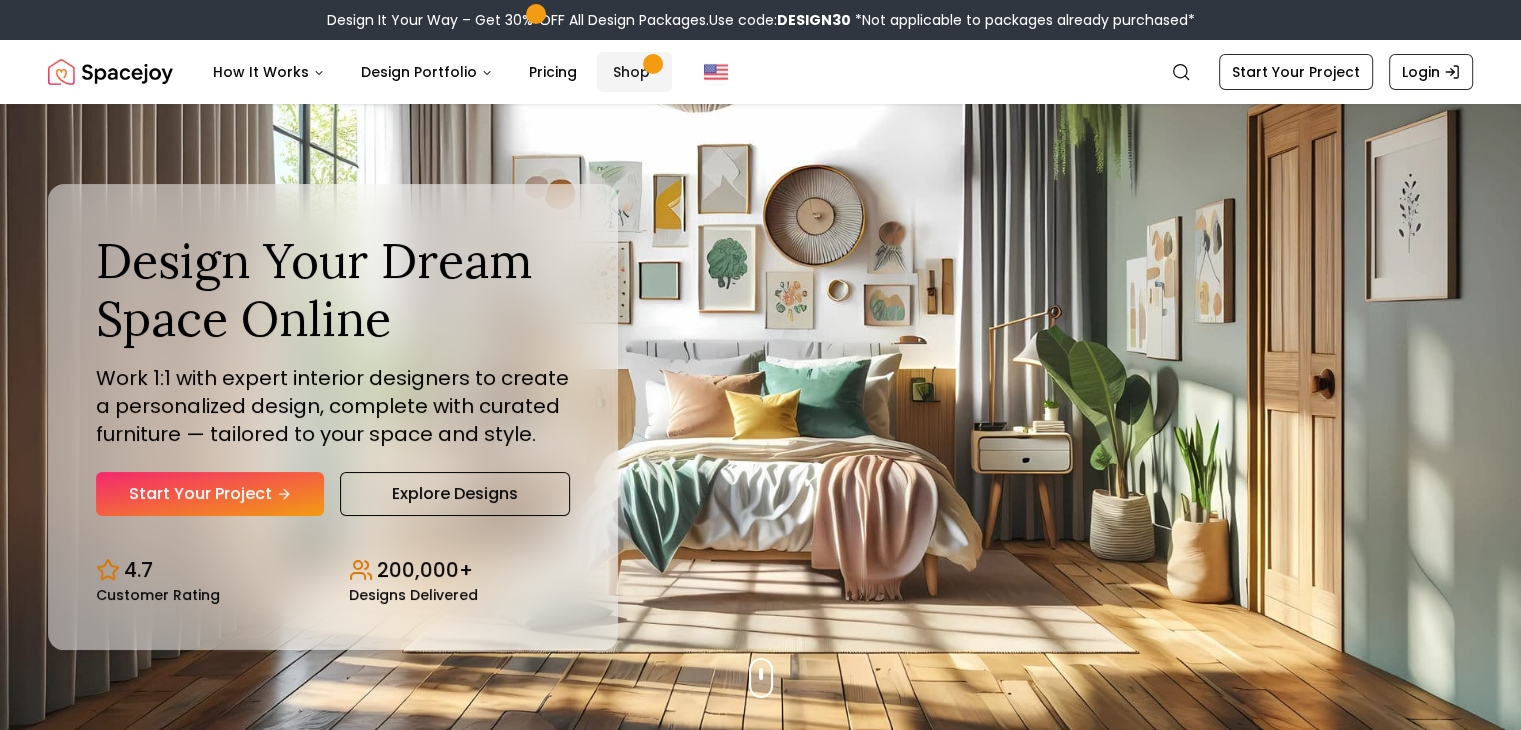 click at bounding box center [652, 63] 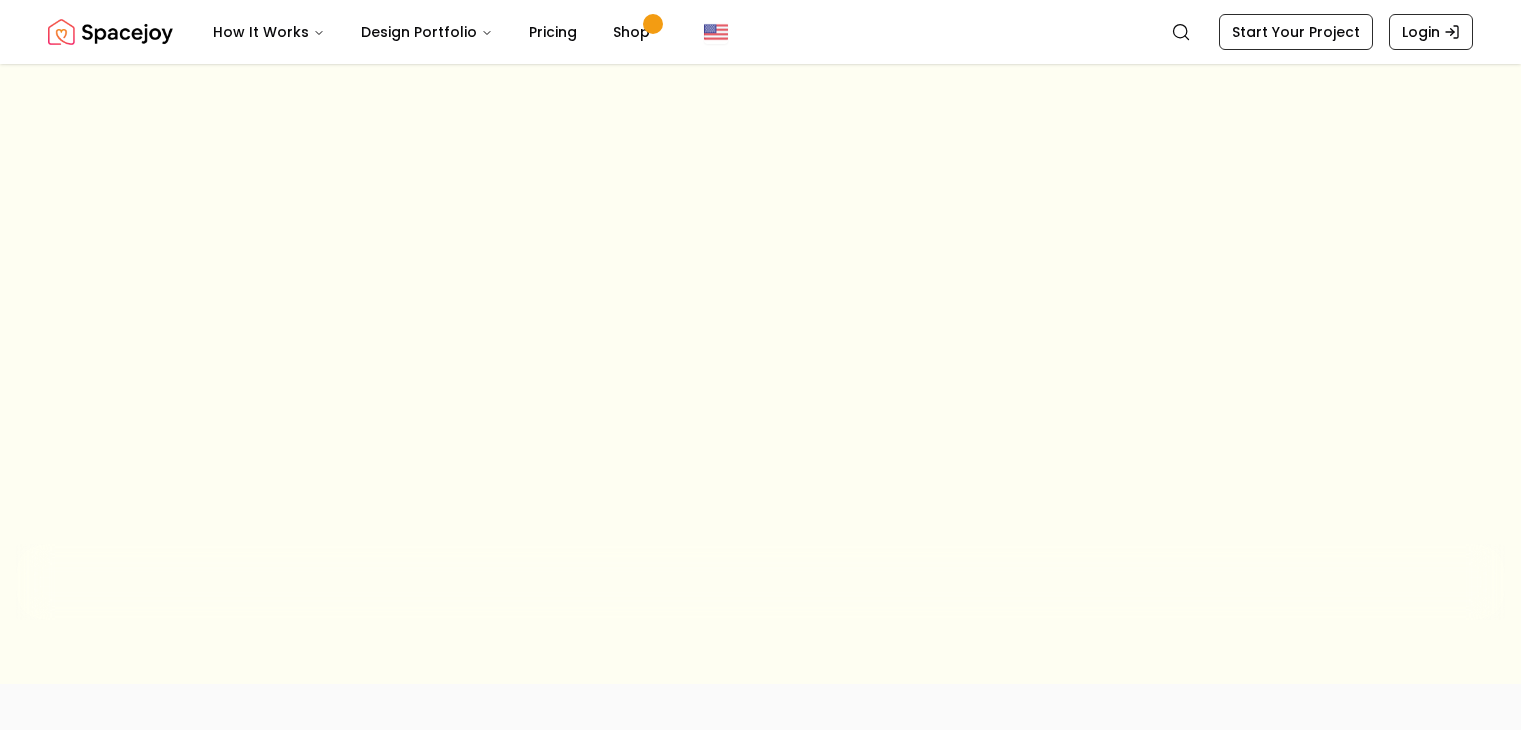 scroll, scrollTop: 0, scrollLeft: 0, axis: both 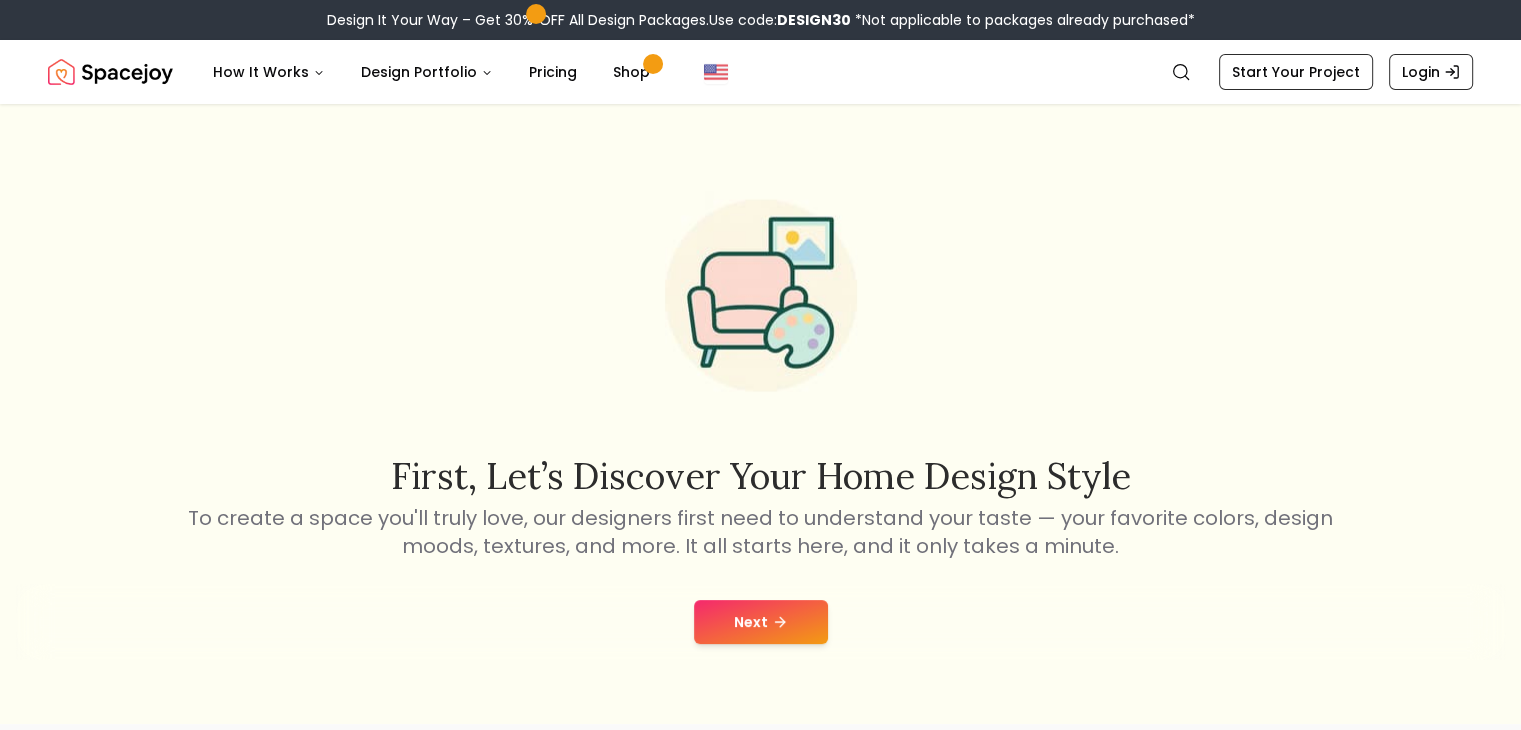 click on "Next" at bounding box center [761, 622] 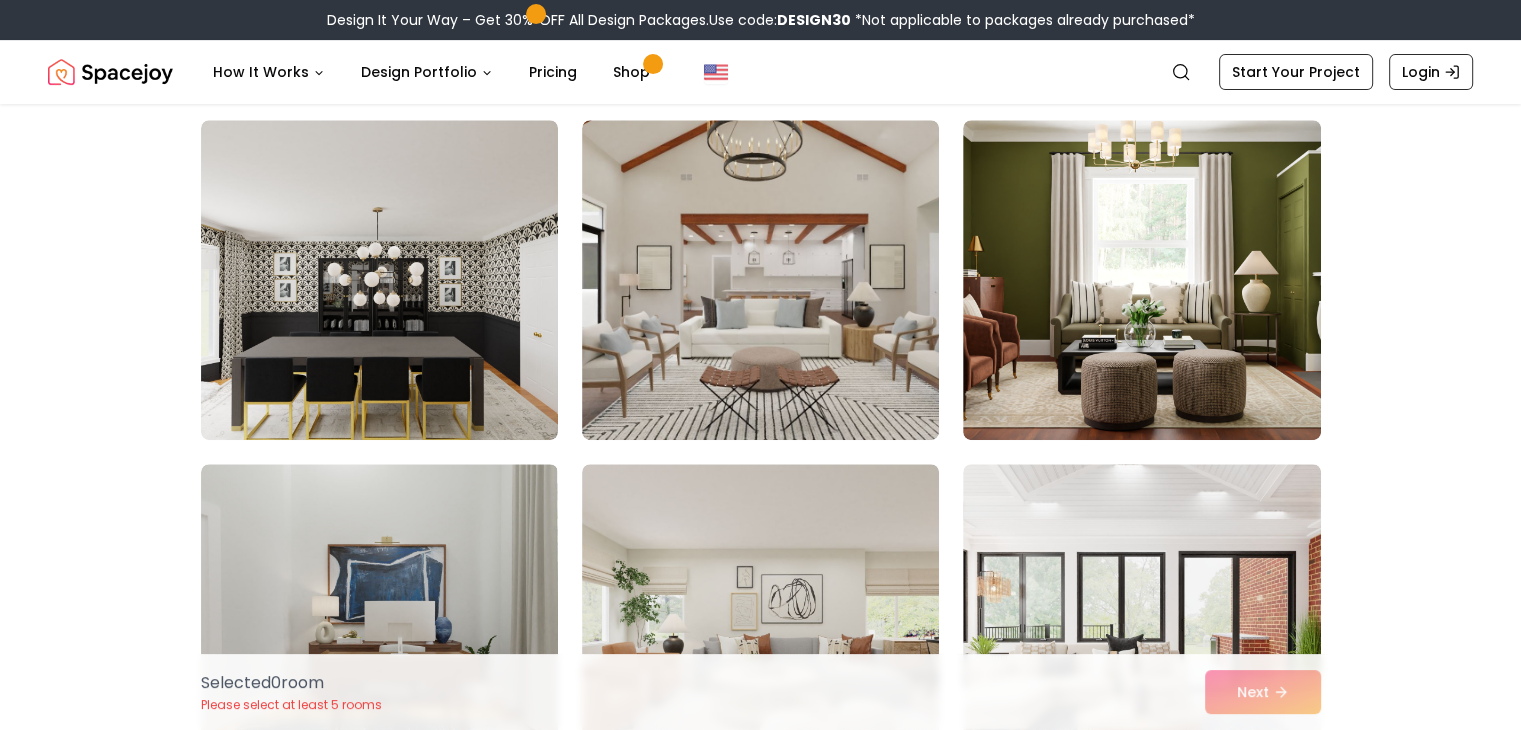 scroll, scrollTop: 839, scrollLeft: 0, axis: vertical 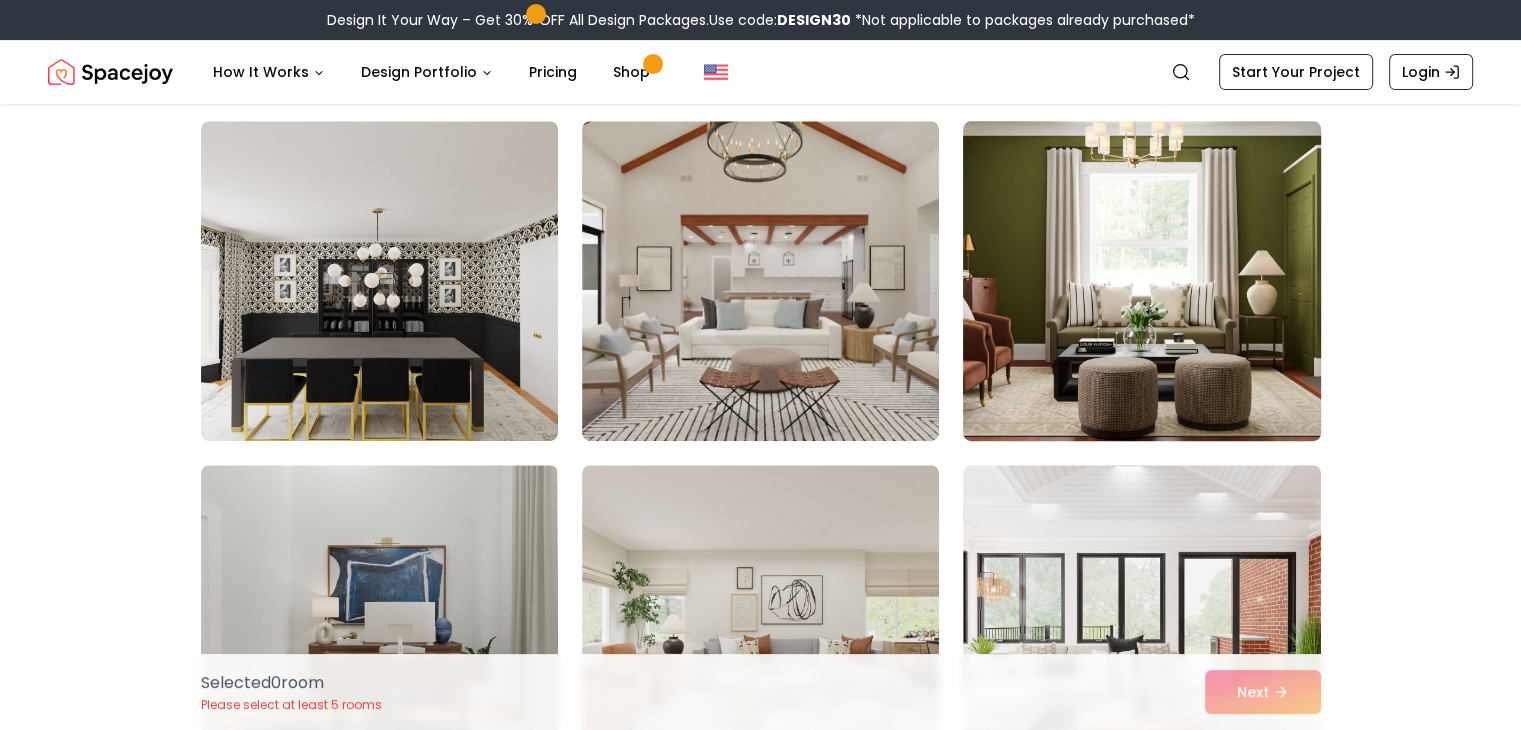 click at bounding box center [1141, 281] 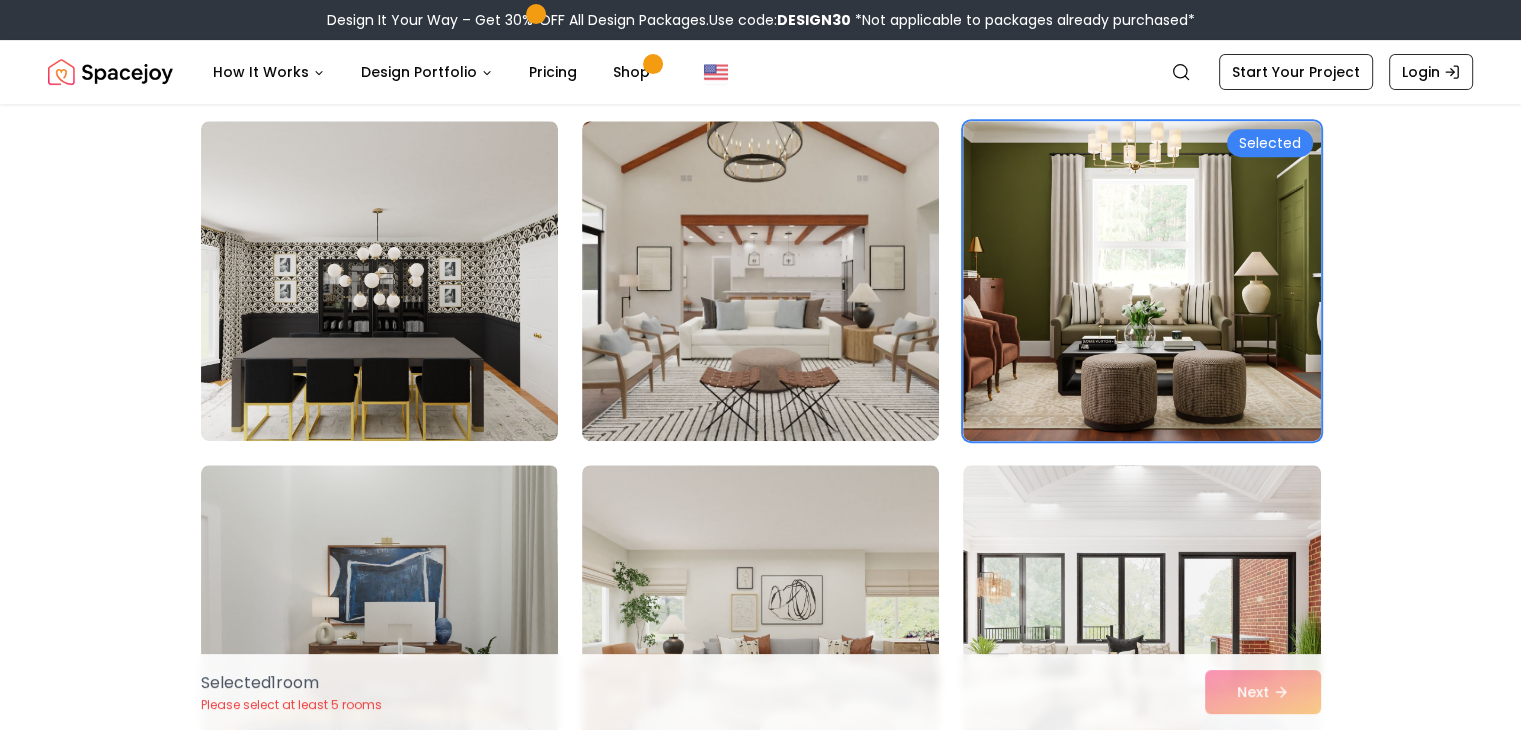 click on "Selected  1  room Please select at least 5 rooms Next" at bounding box center (761, 692) 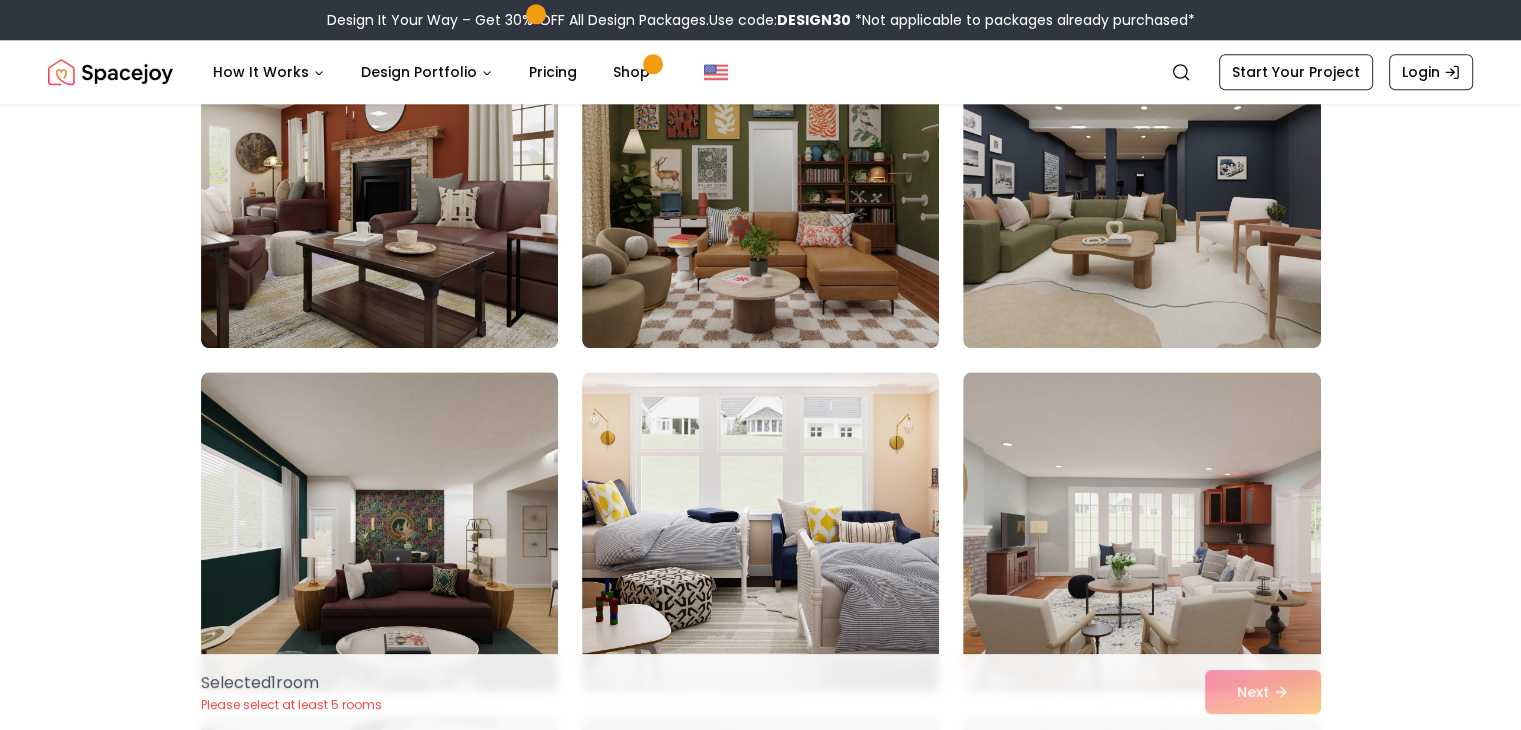 scroll, scrollTop: 2238, scrollLeft: 0, axis: vertical 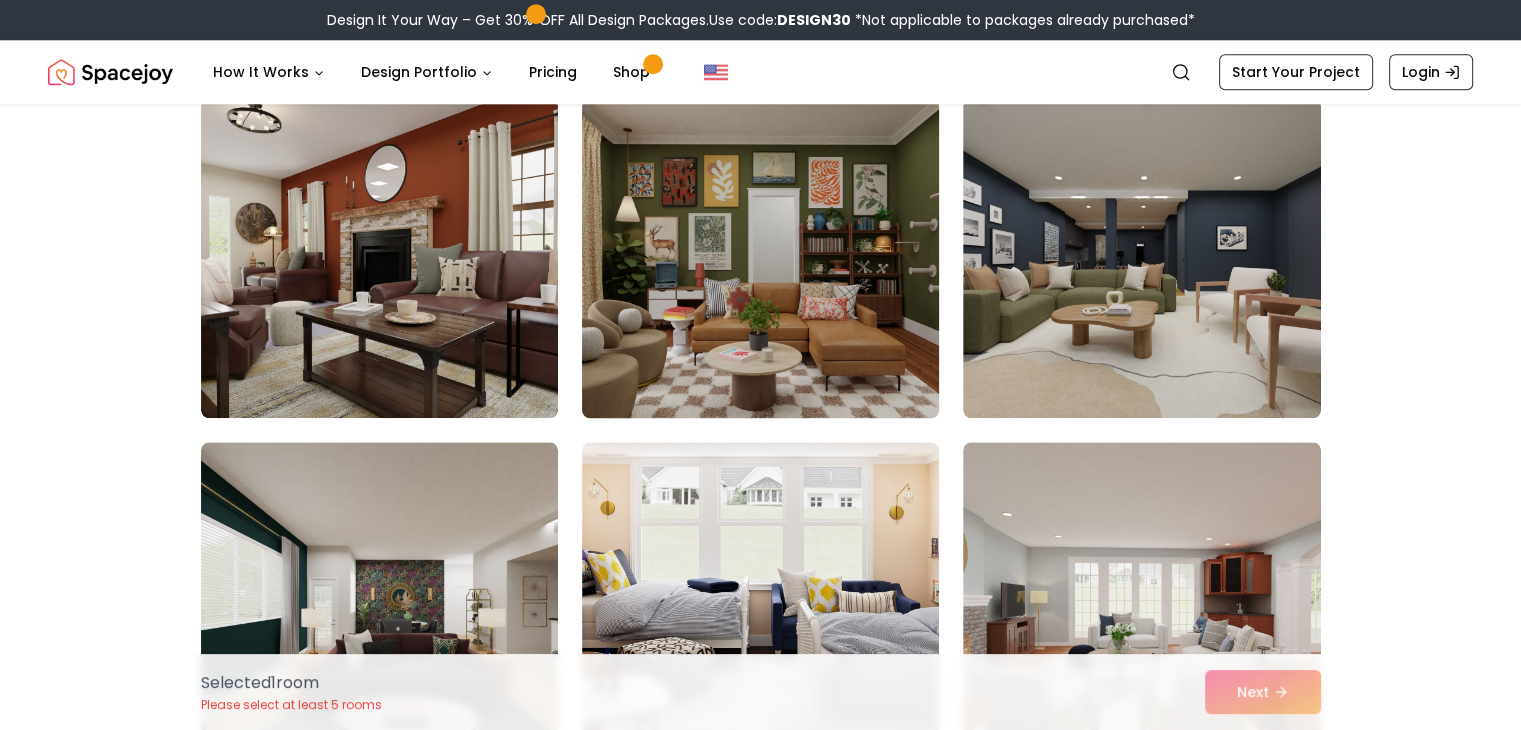 click at bounding box center [760, 258] 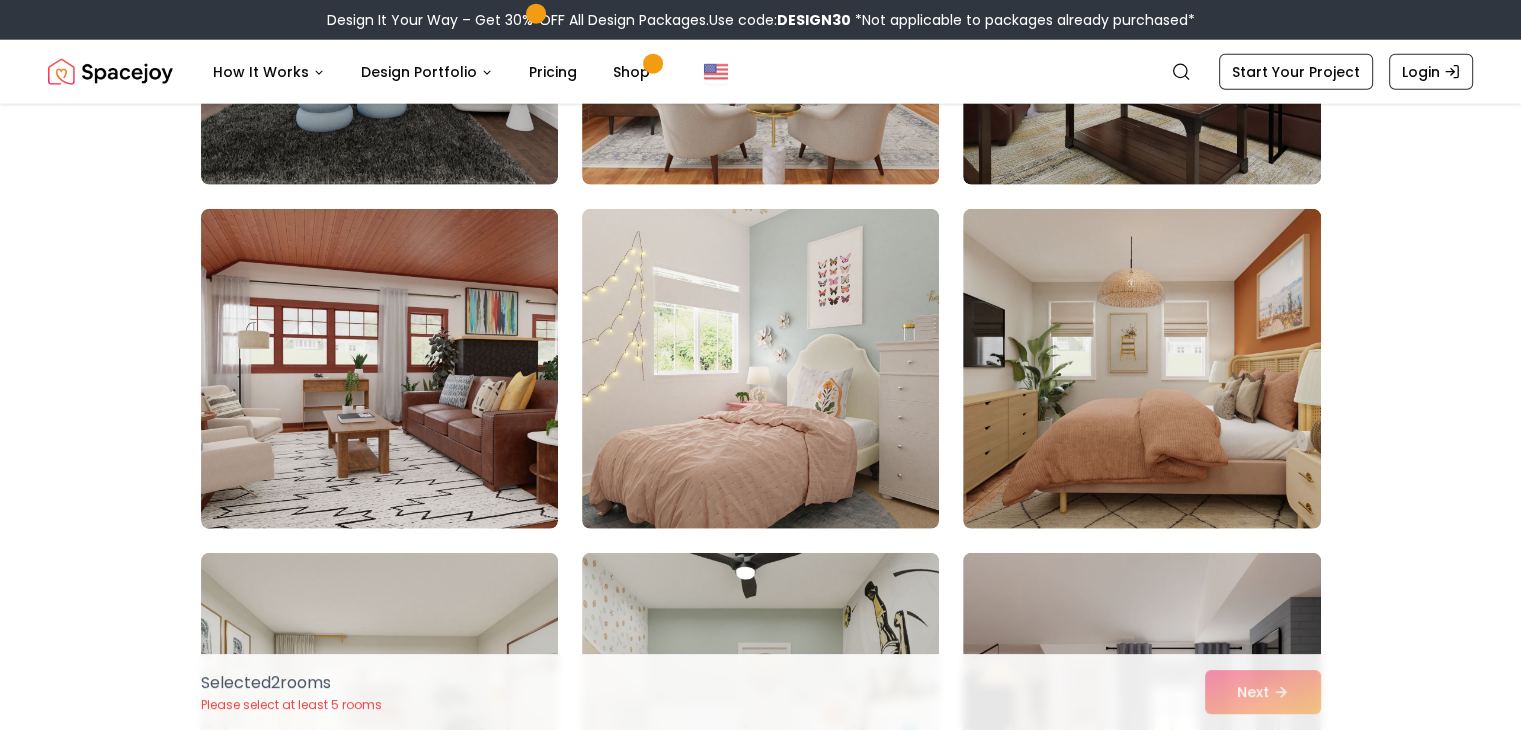 scroll, scrollTop: 5224, scrollLeft: 0, axis: vertical 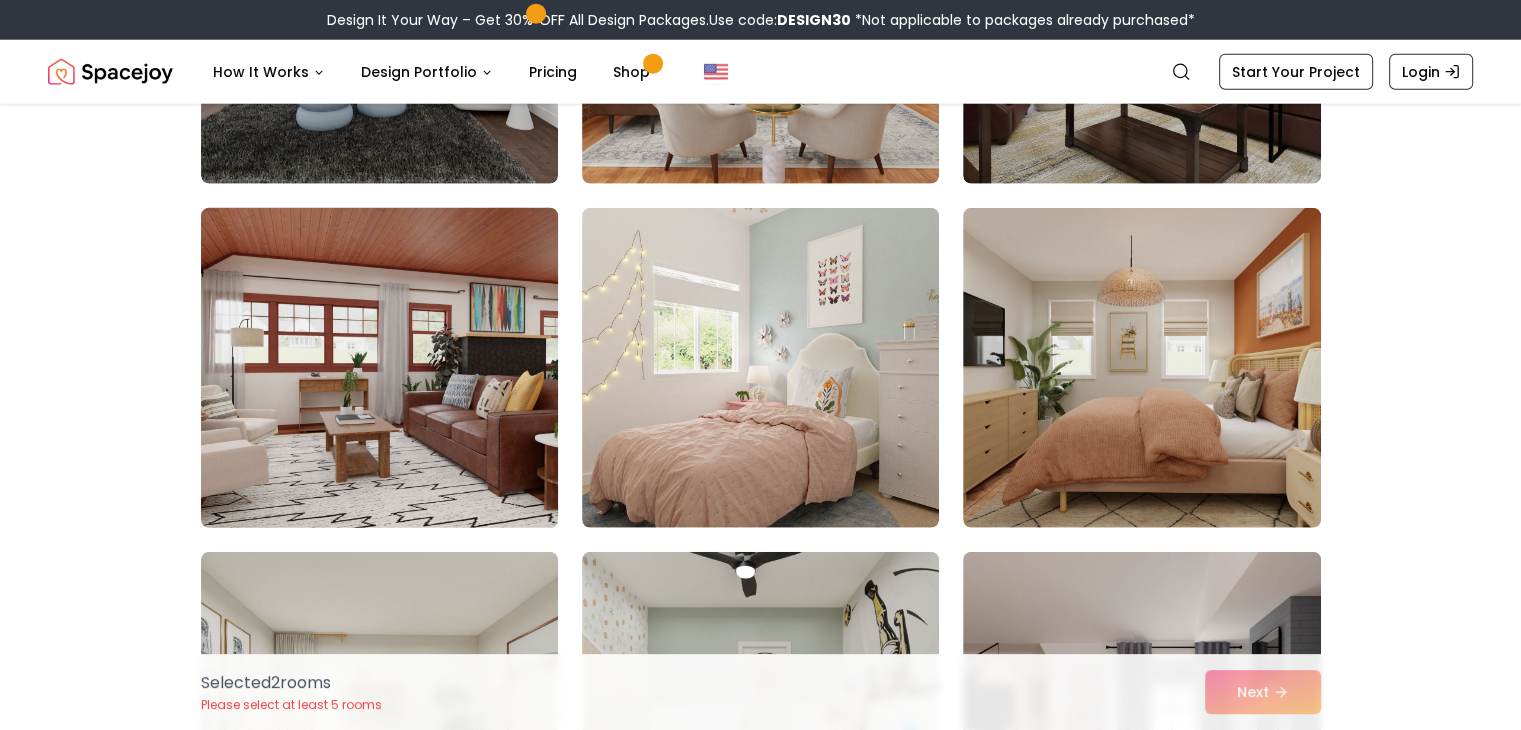 click at bounding box center (379, 368) 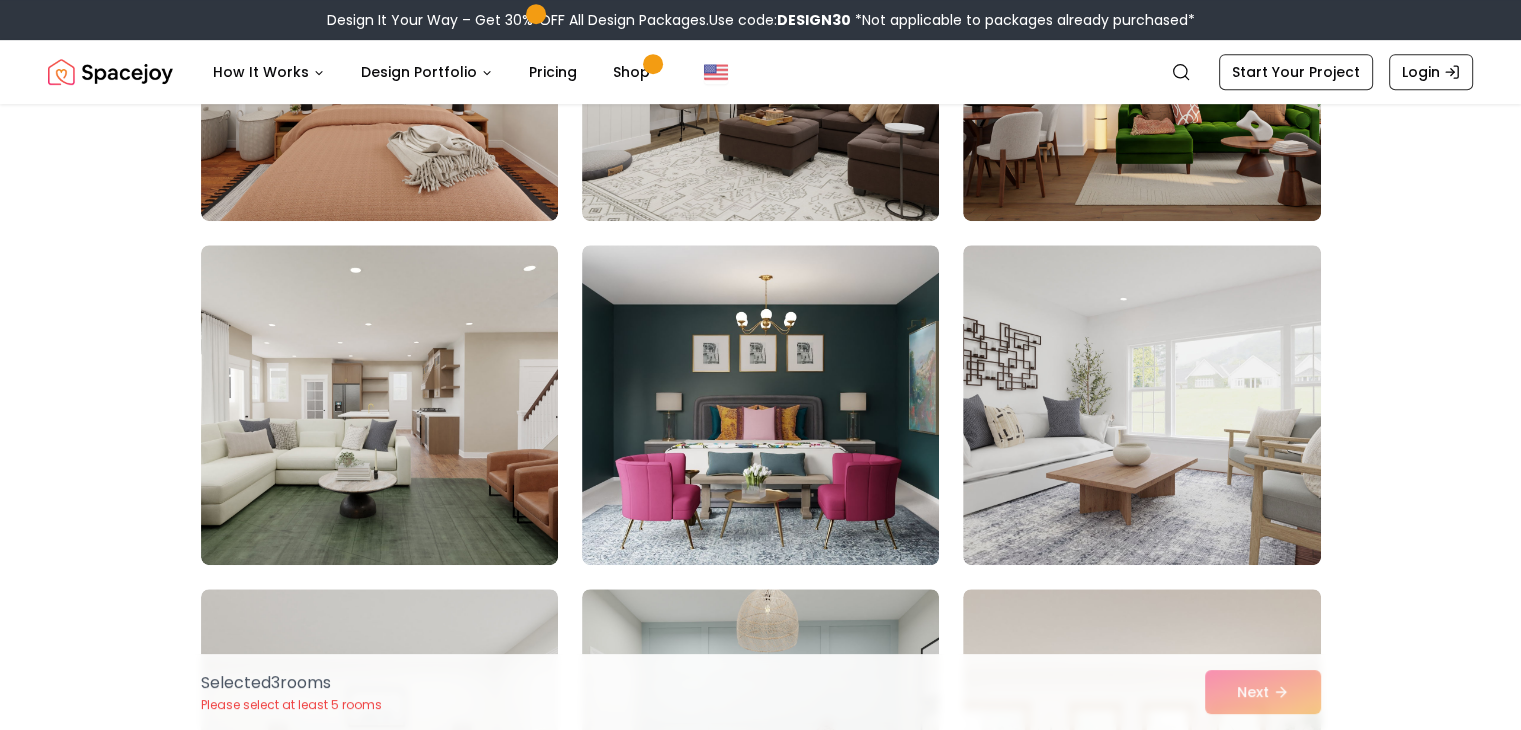 scroll, scrollTop: 8655, scrollLeft: 0, axis: vertical 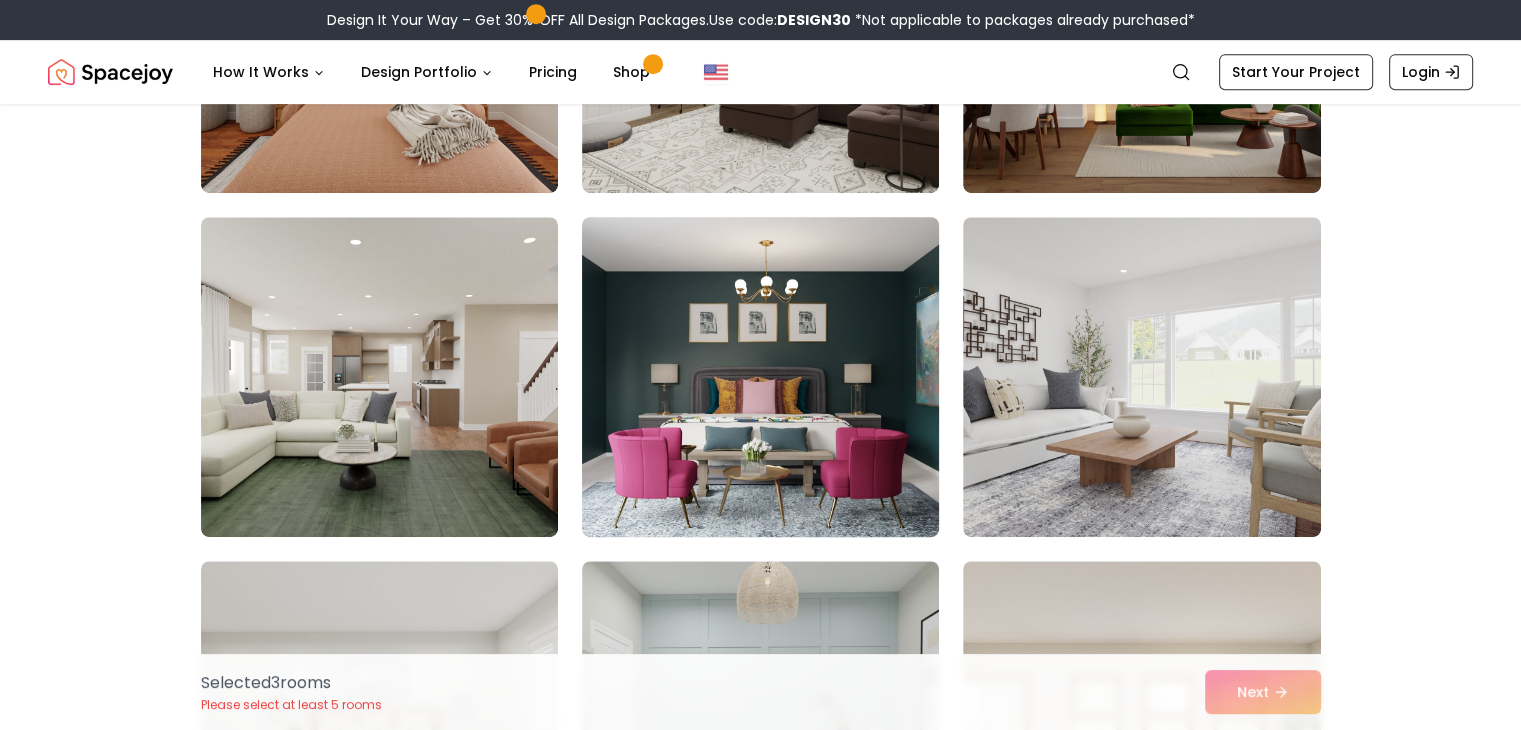 click at bounding box center [760, 377] 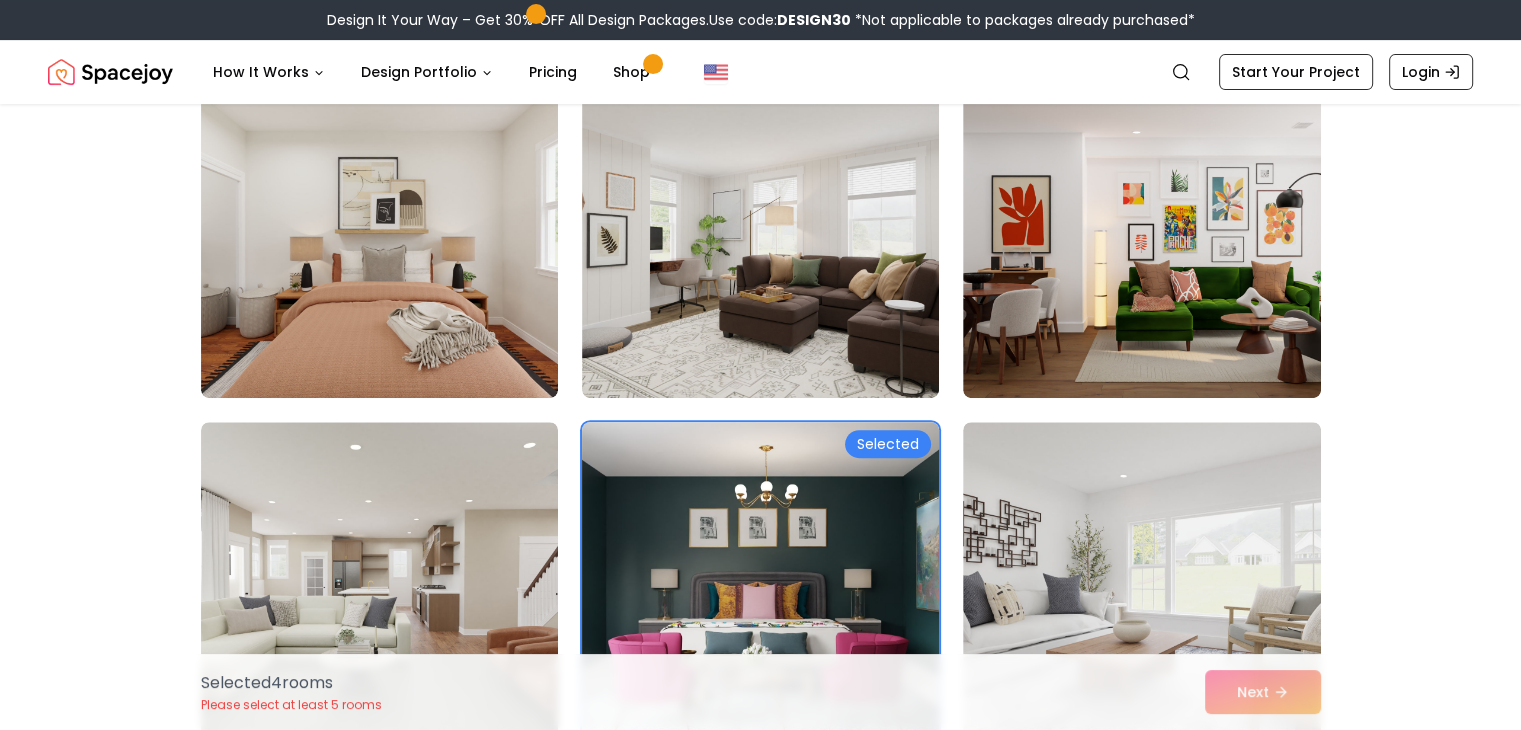 scroll, scrollTop: 8376, scrollLeft: 0, axis: vertical 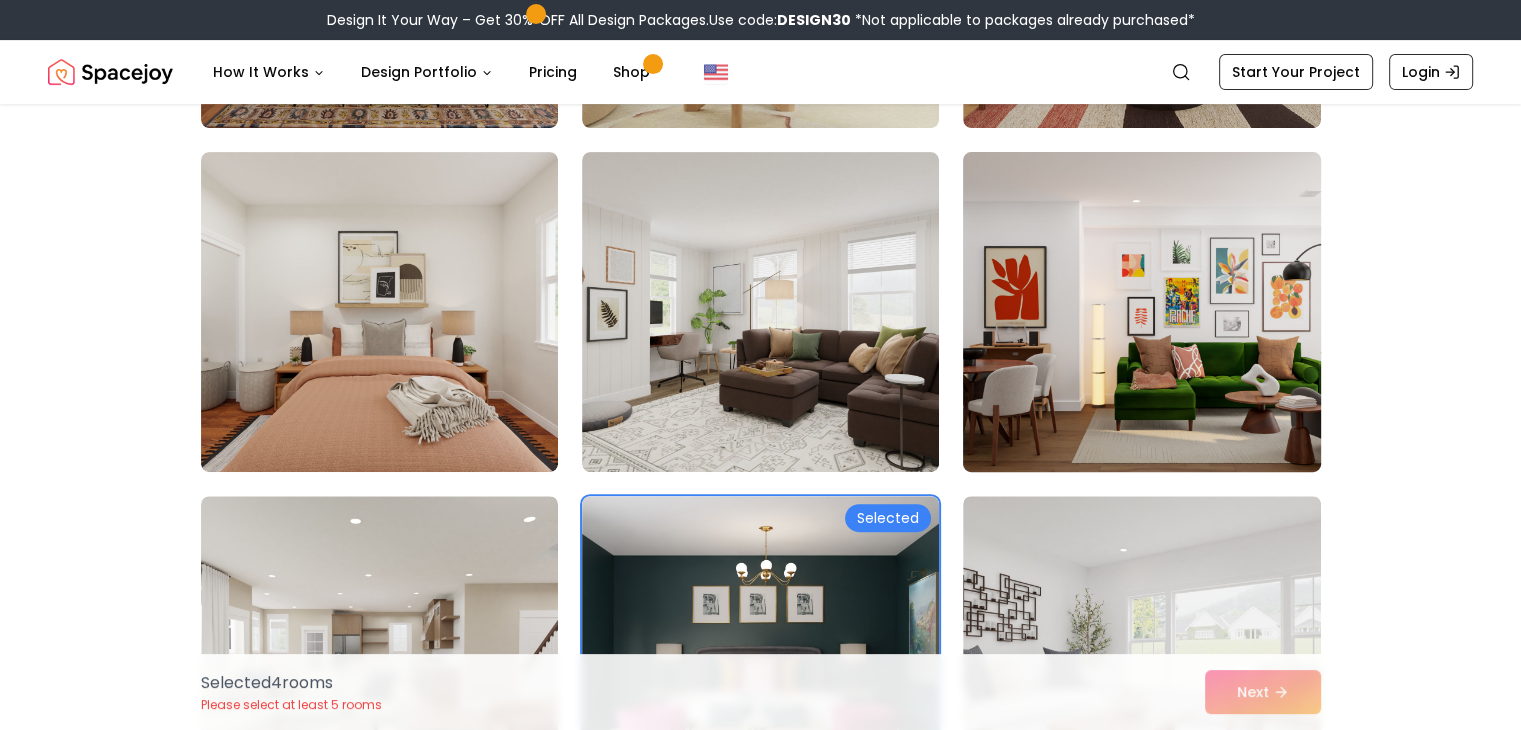 click at bounding box center [1141, 312] 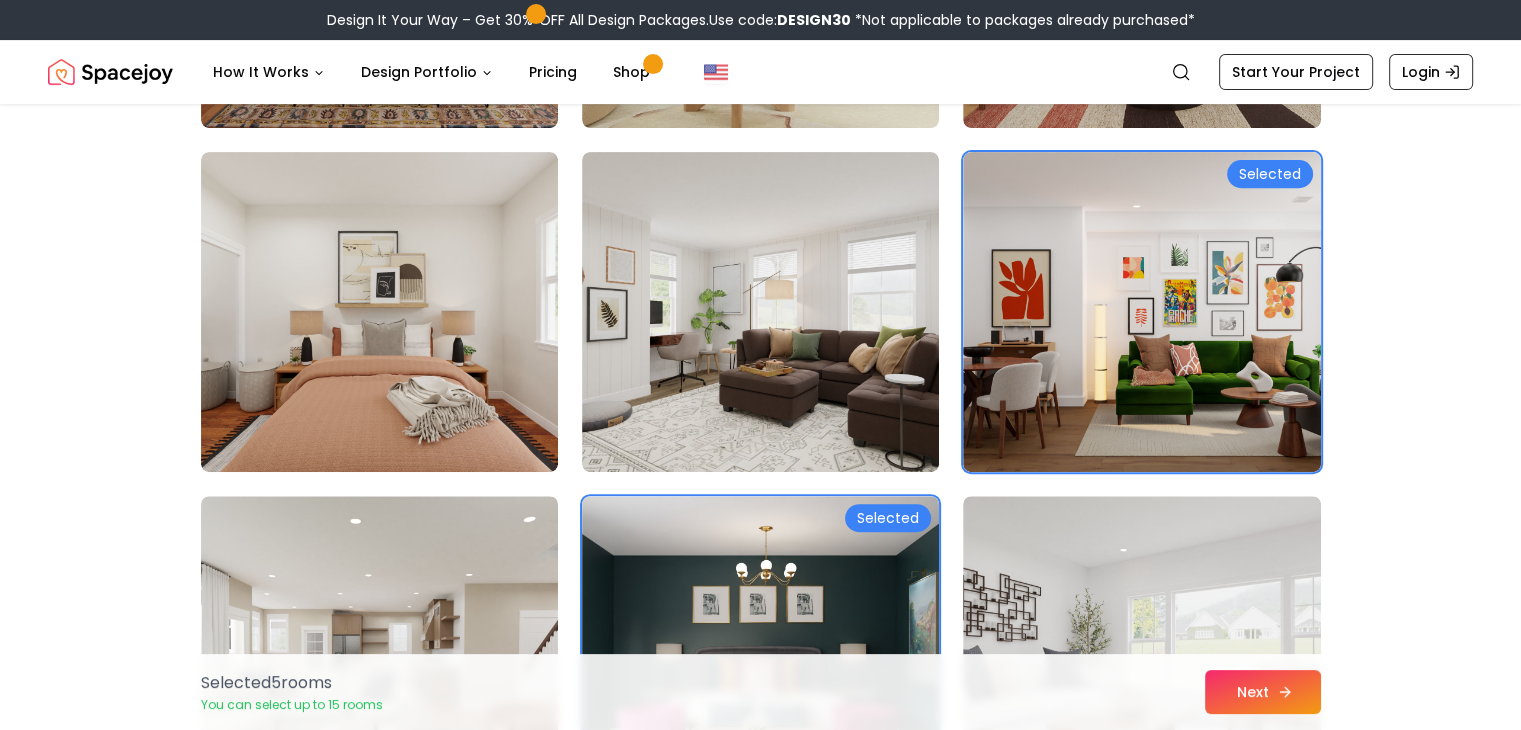 click on "Next" at bounding box center (1263, 692) 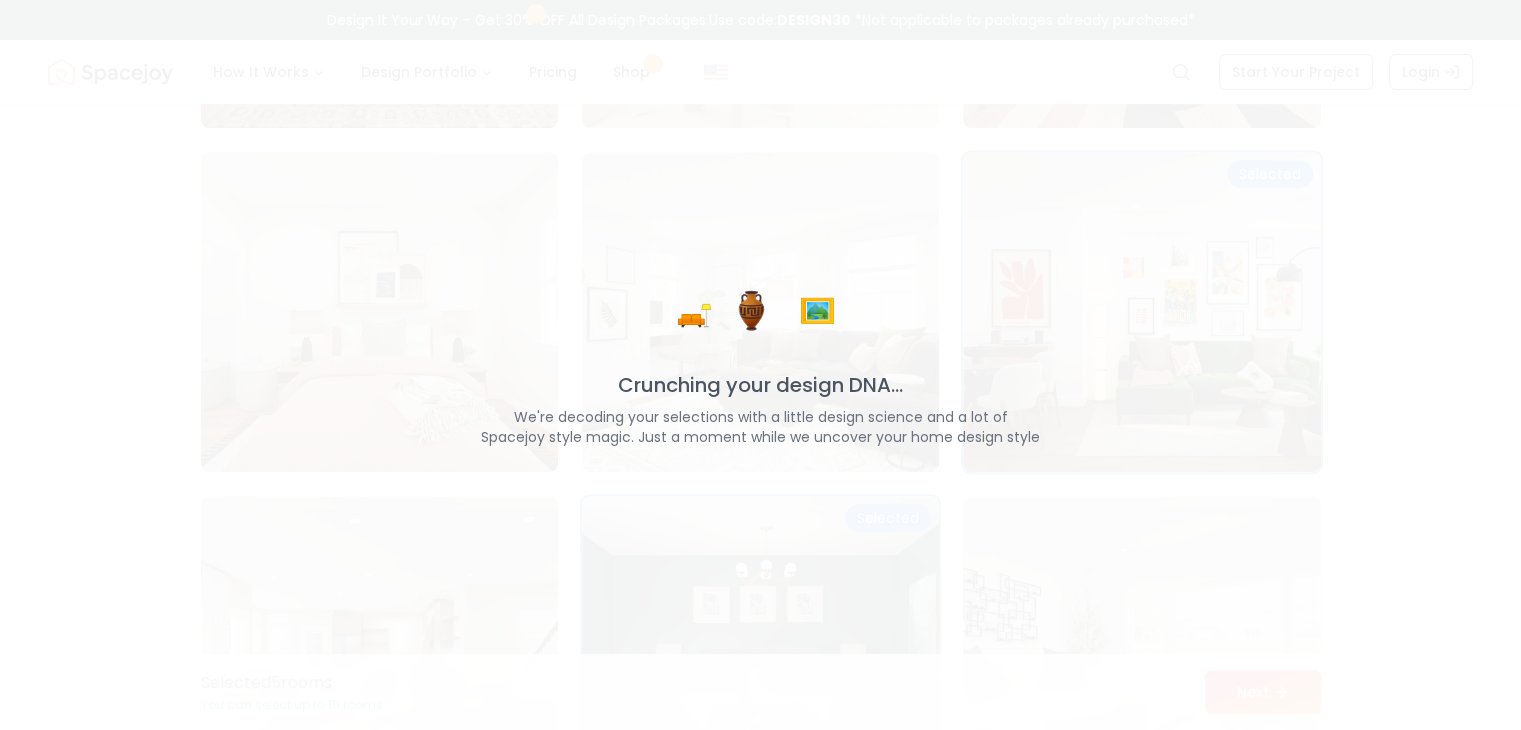 scroll, scrollTop: 8376, scrollLeft: 0, axis: vertical 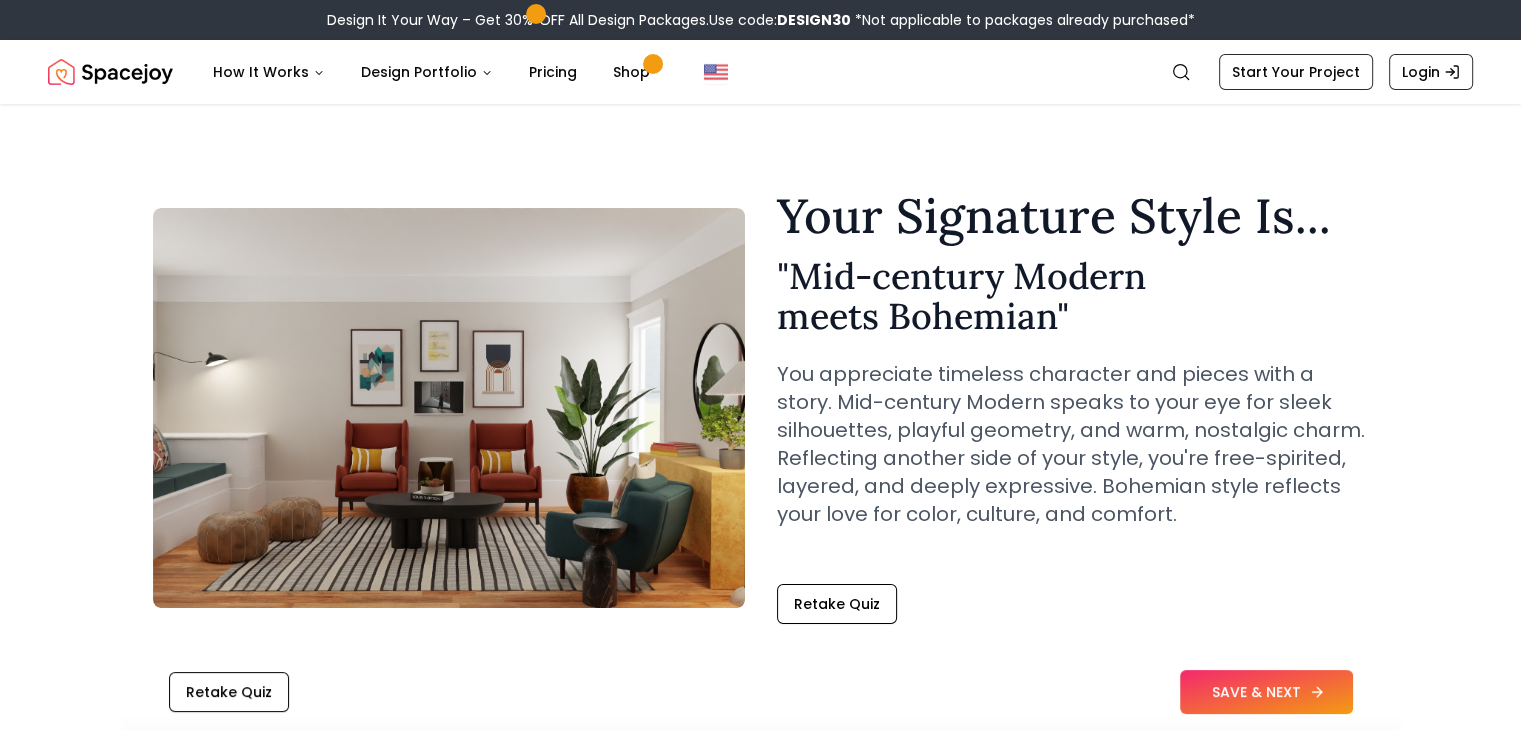 click on "SAVE & NEXT" at bounding box center (1266, 692) 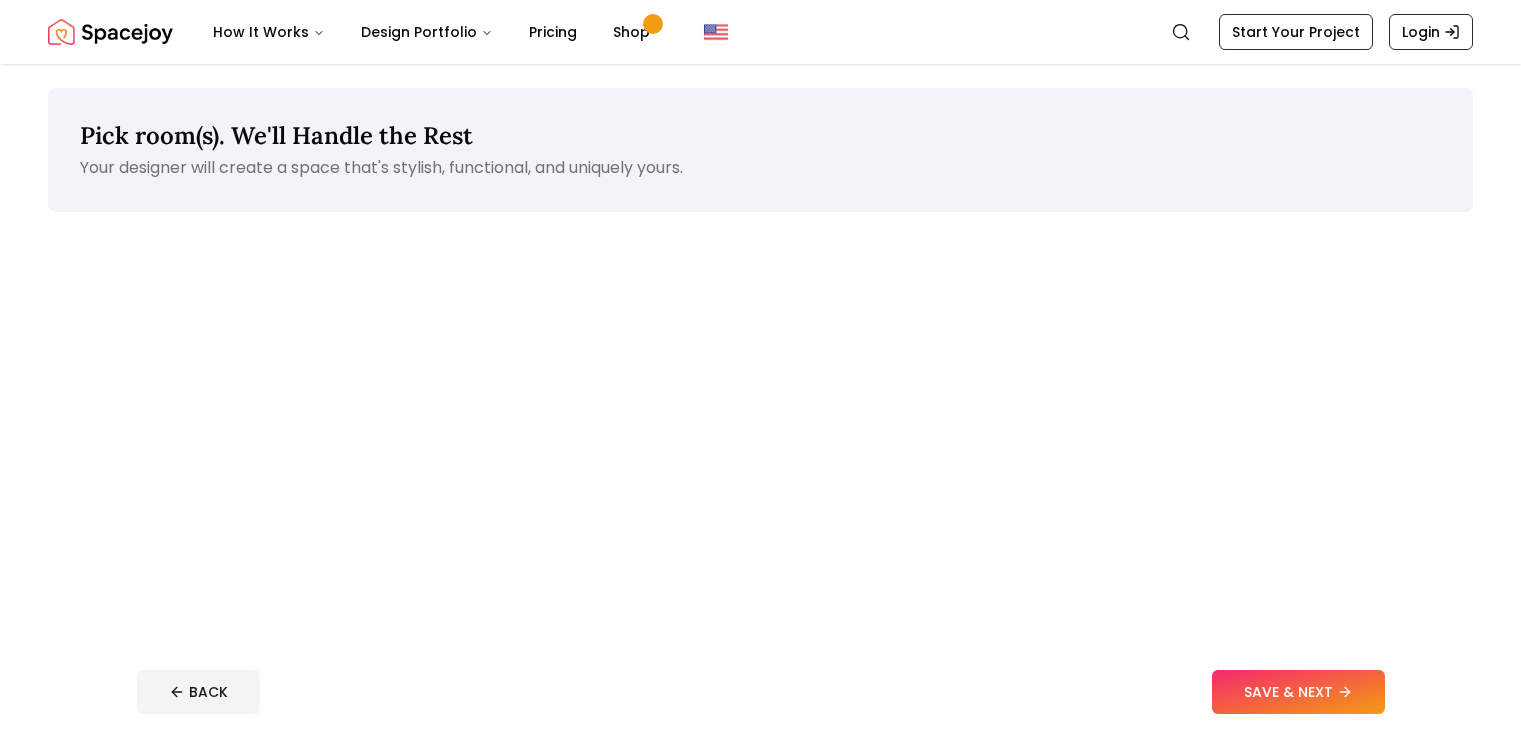 scroll, scrollTop: 0, scrollLeft: 0, axis: both 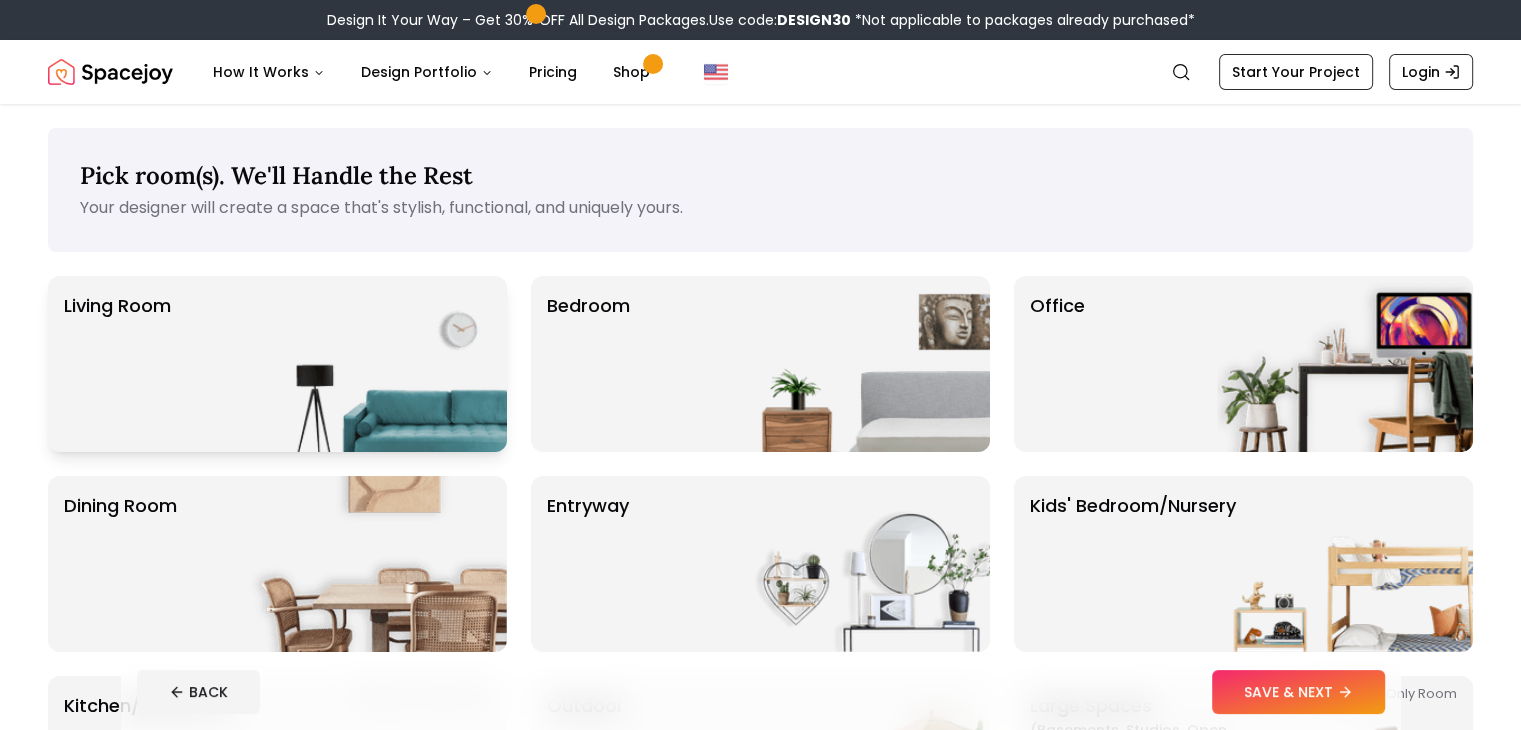 click at bounding box center [379, 364] 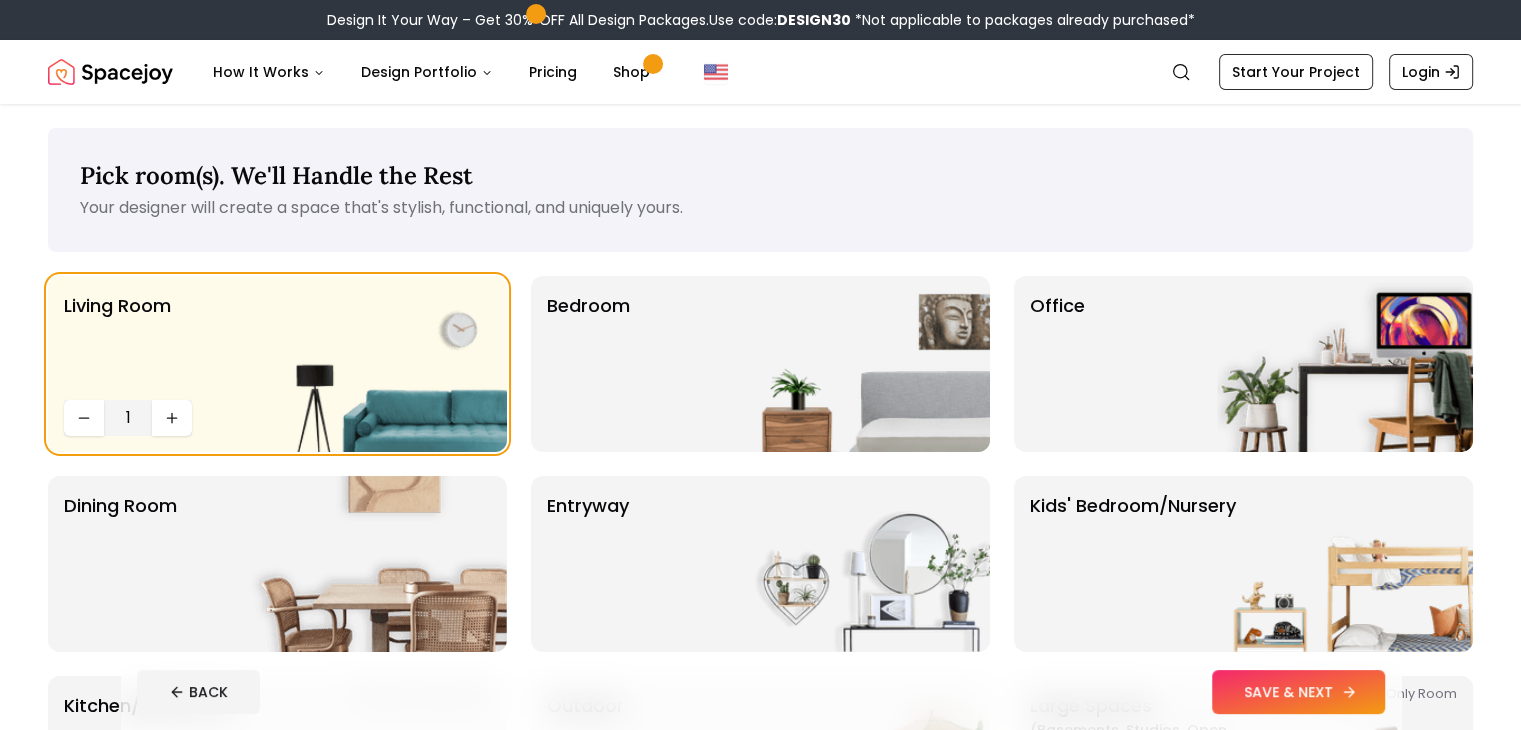 click on "SAVE & NEXT" at bounding box center (1298, 692) 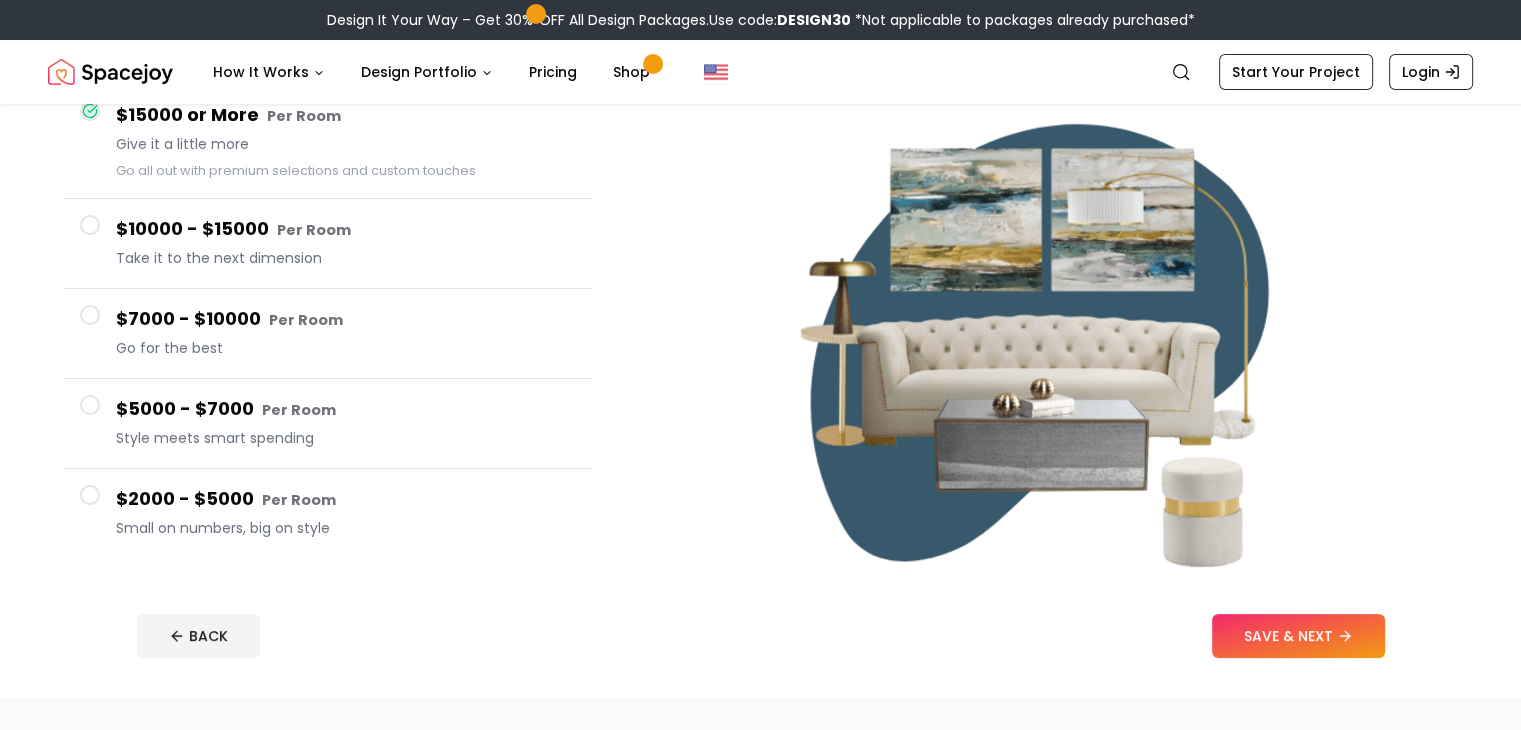 scroll, scrollTop: 208, scrollLeft: 0, axis: vertical 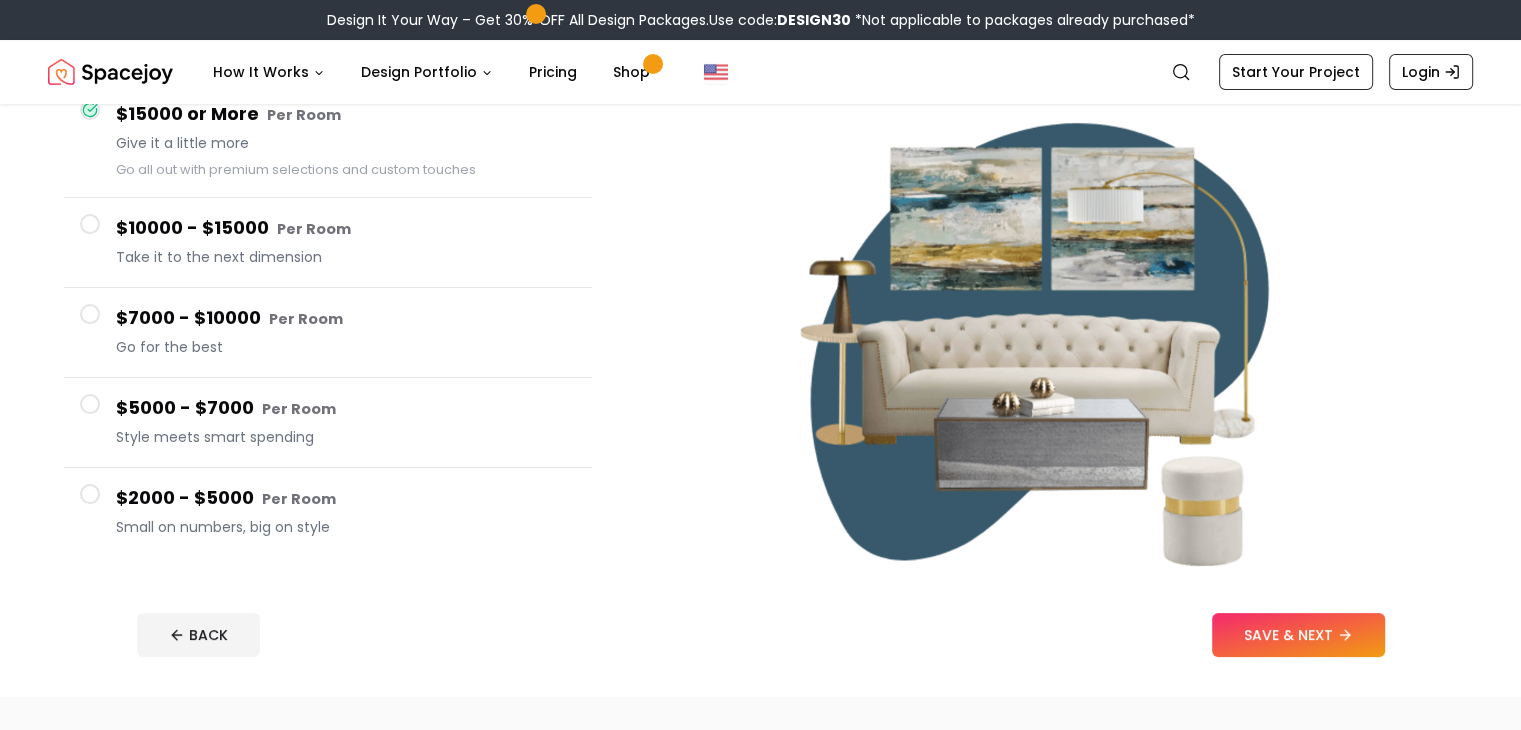 click at bounding box center (90, 404) 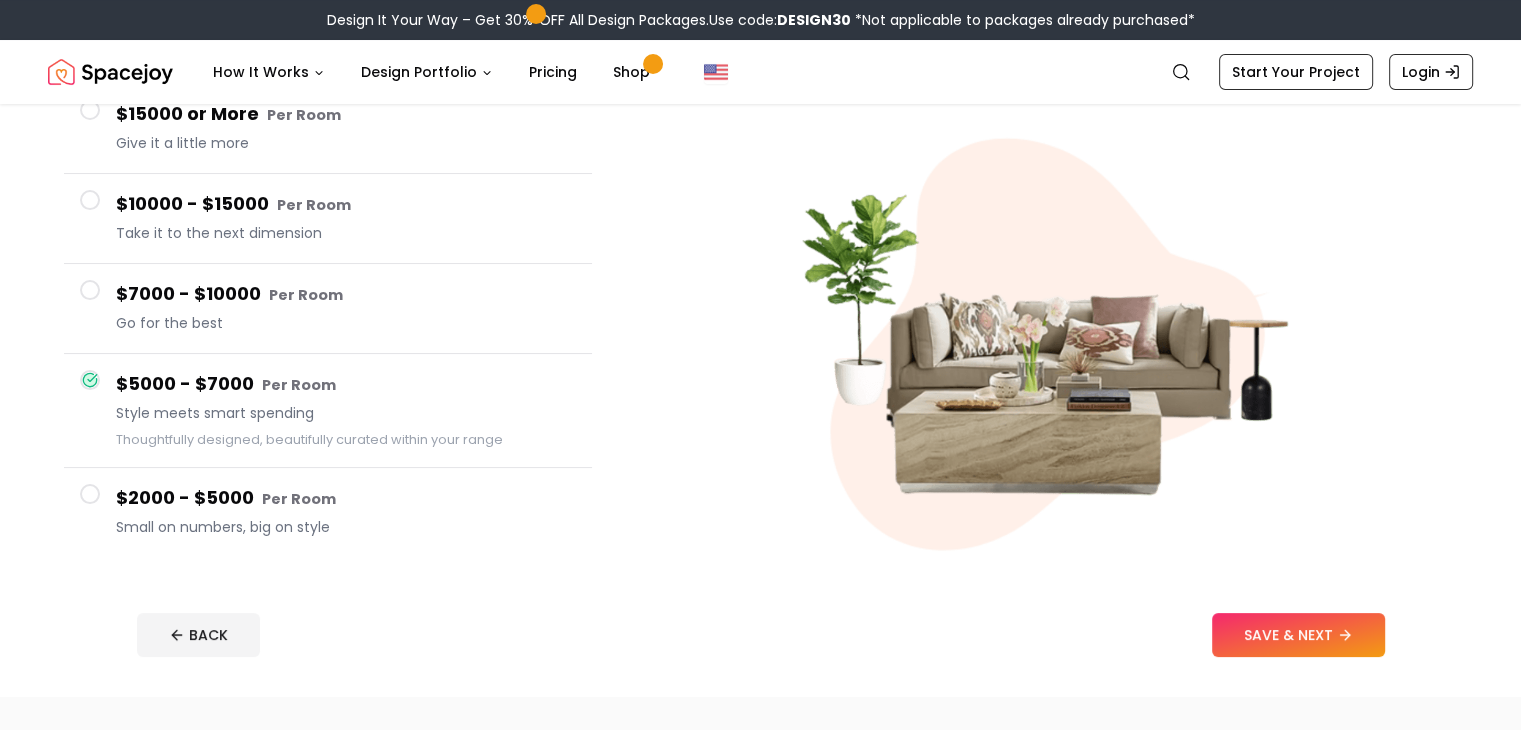 click at bounding box center (90, 200) 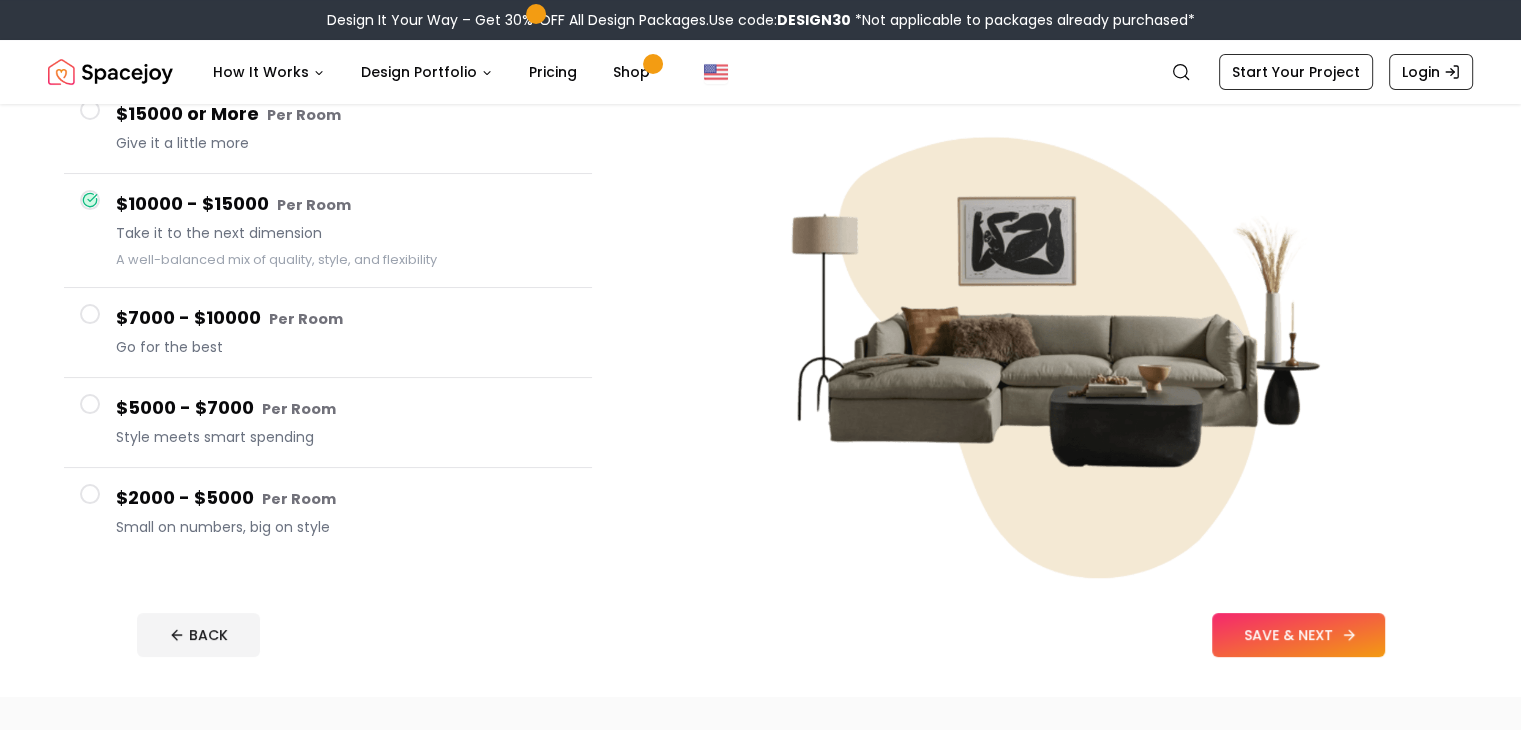 click on "SAVE & NEXT" at bounding box center [1298, 635] 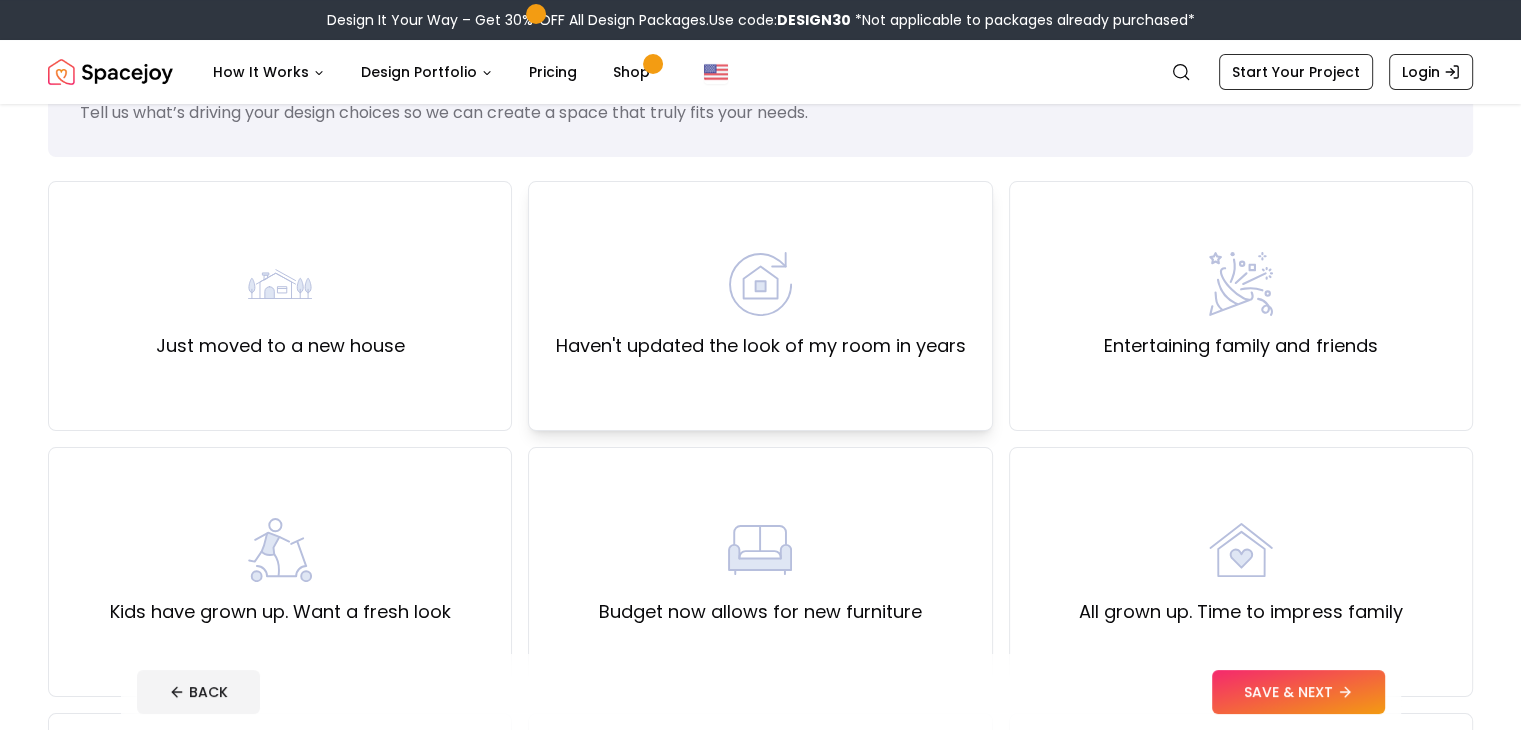 scroll, scrollTop: 72, scrollLeft: 0, axis: vertical 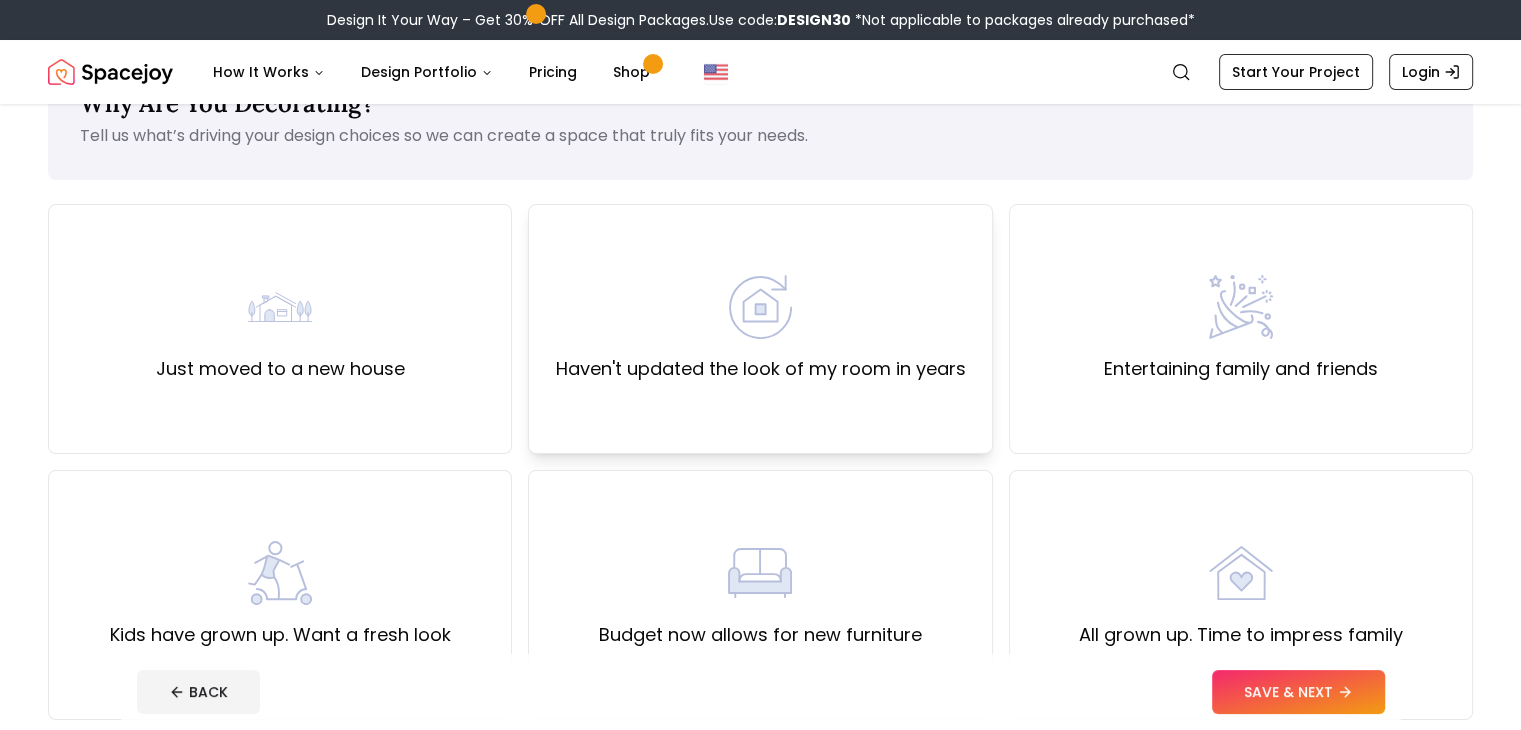 click on "Haven't updated the look of my room in years" at bounding box center [760, 369] 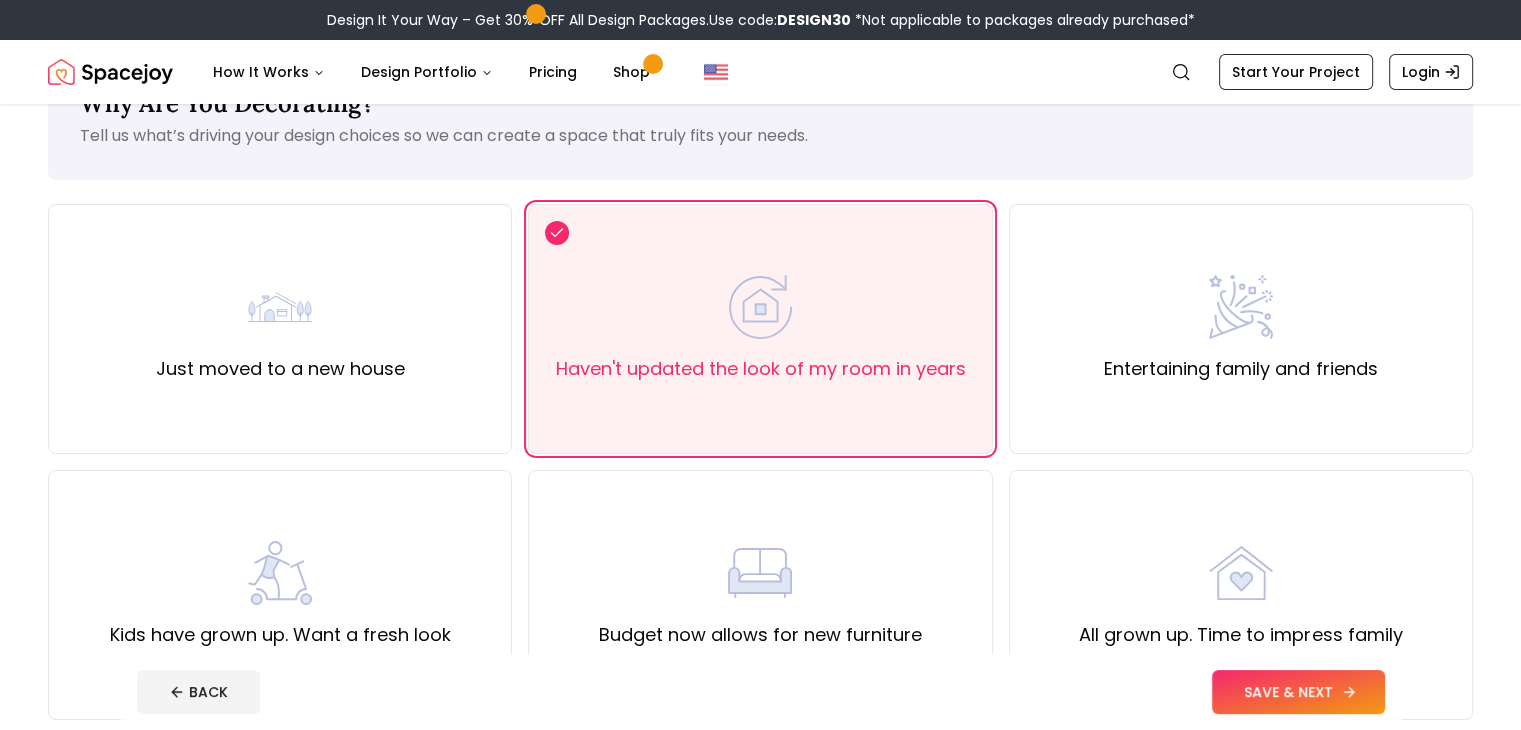 click on "SAVE & NEXT" at bounding box center (1298, 692) 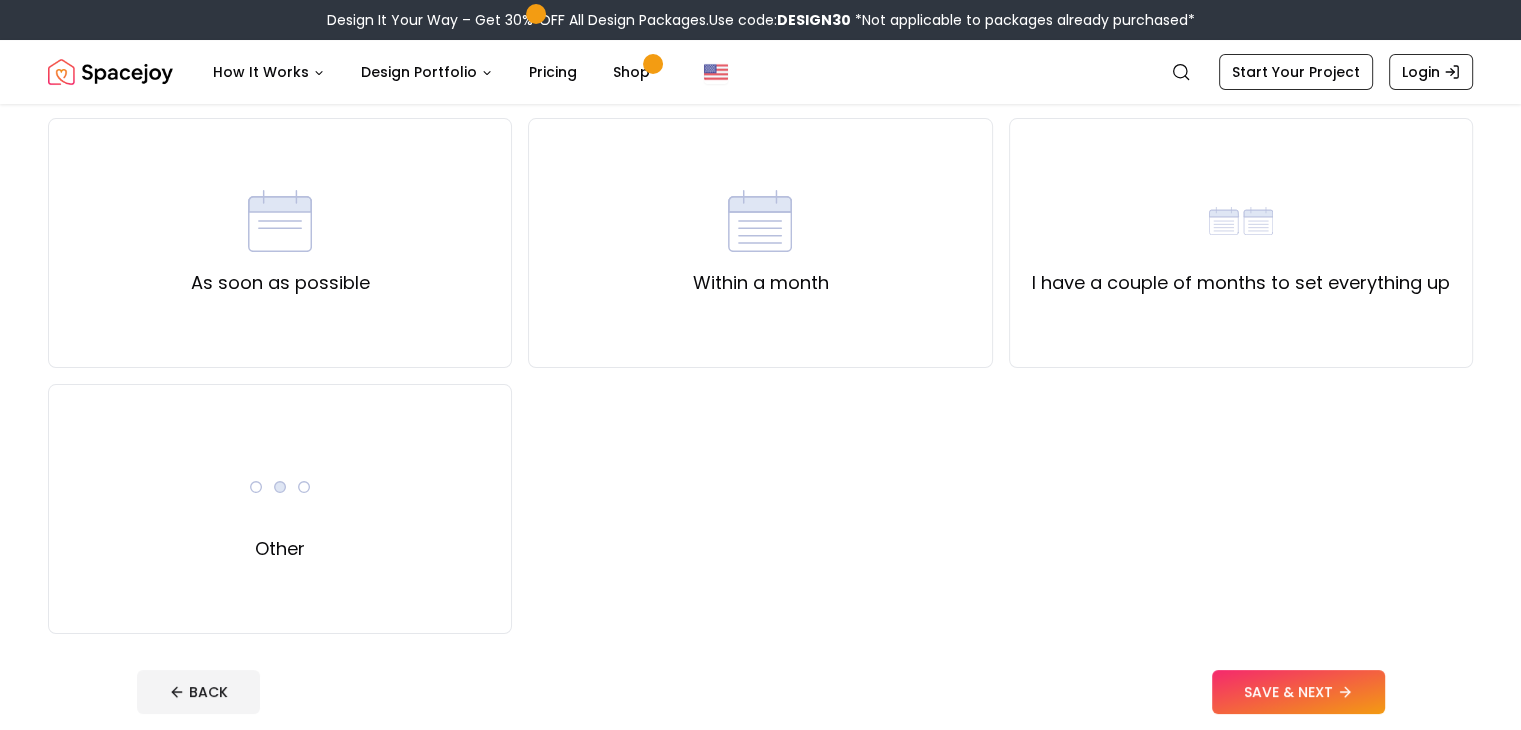scroll, scrollTop: 144, scrollLeft: 0, axis: vertical 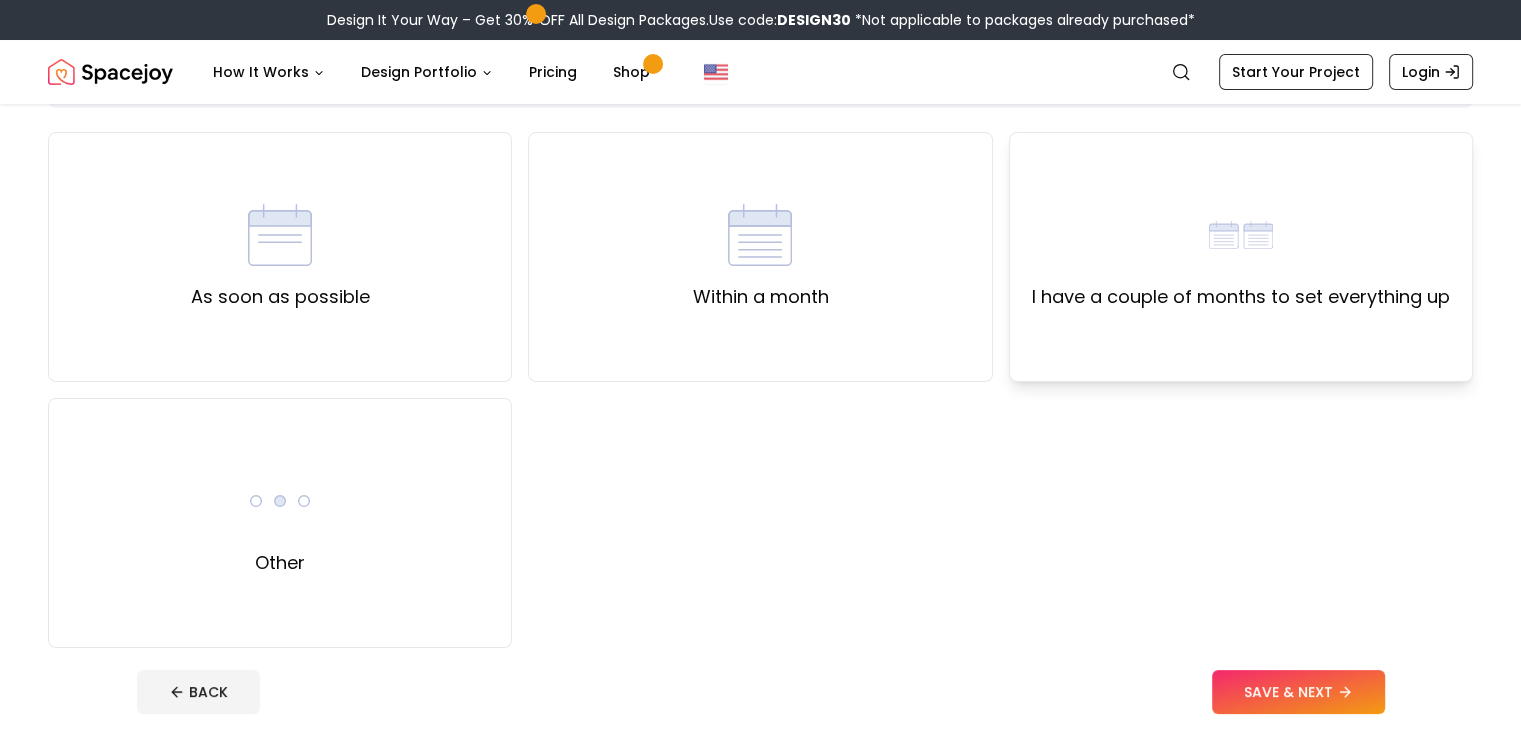 click on "I have a couple of months to set everything up" at bounding box center (1241, 257) 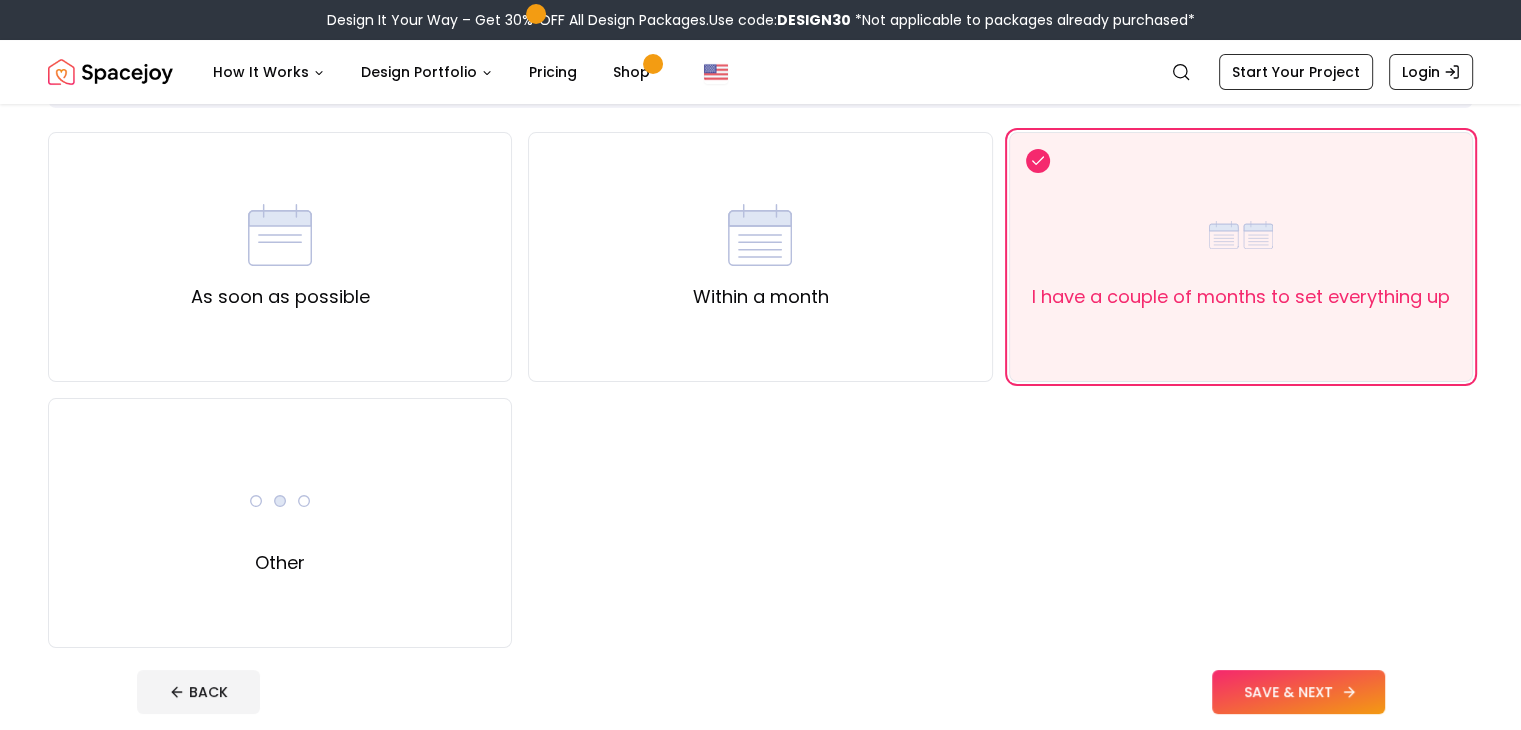 click on "SAVE & NEXT" at bounding box center (1298, 692) 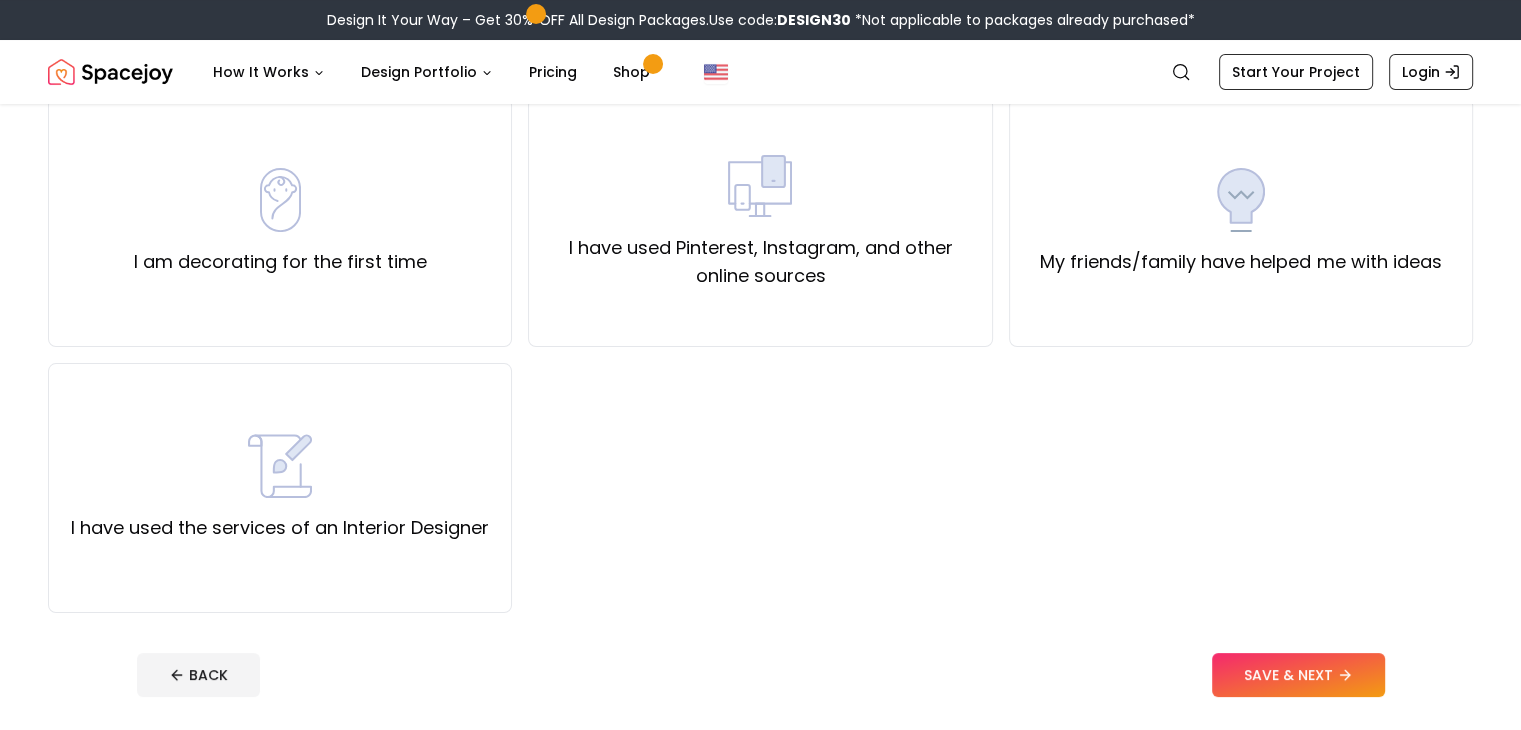 scroll, scrollTop: 180, scrollLeft: 0, axis: vertical 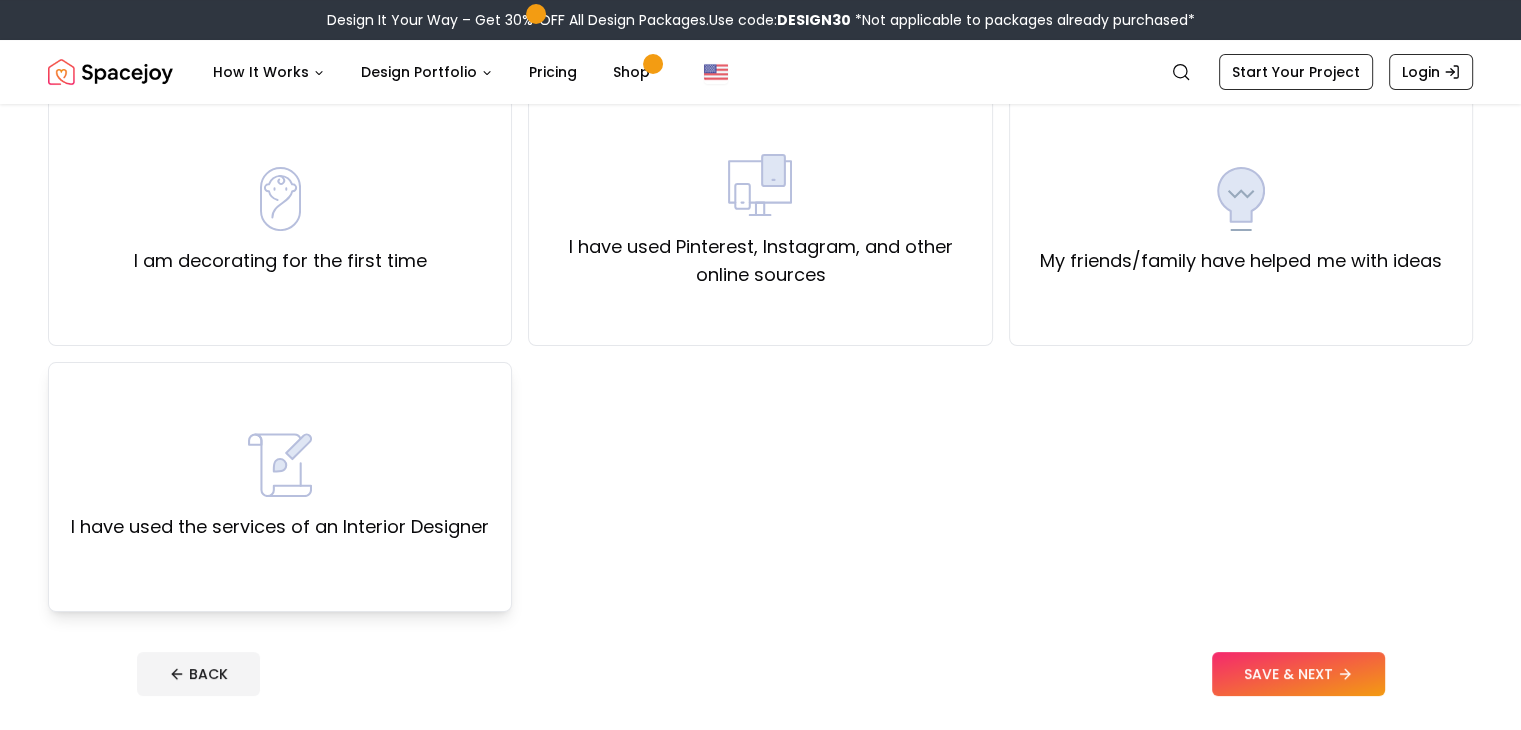 click on "I have used the services of an Interior Designer" at bounding box center (280, 527) 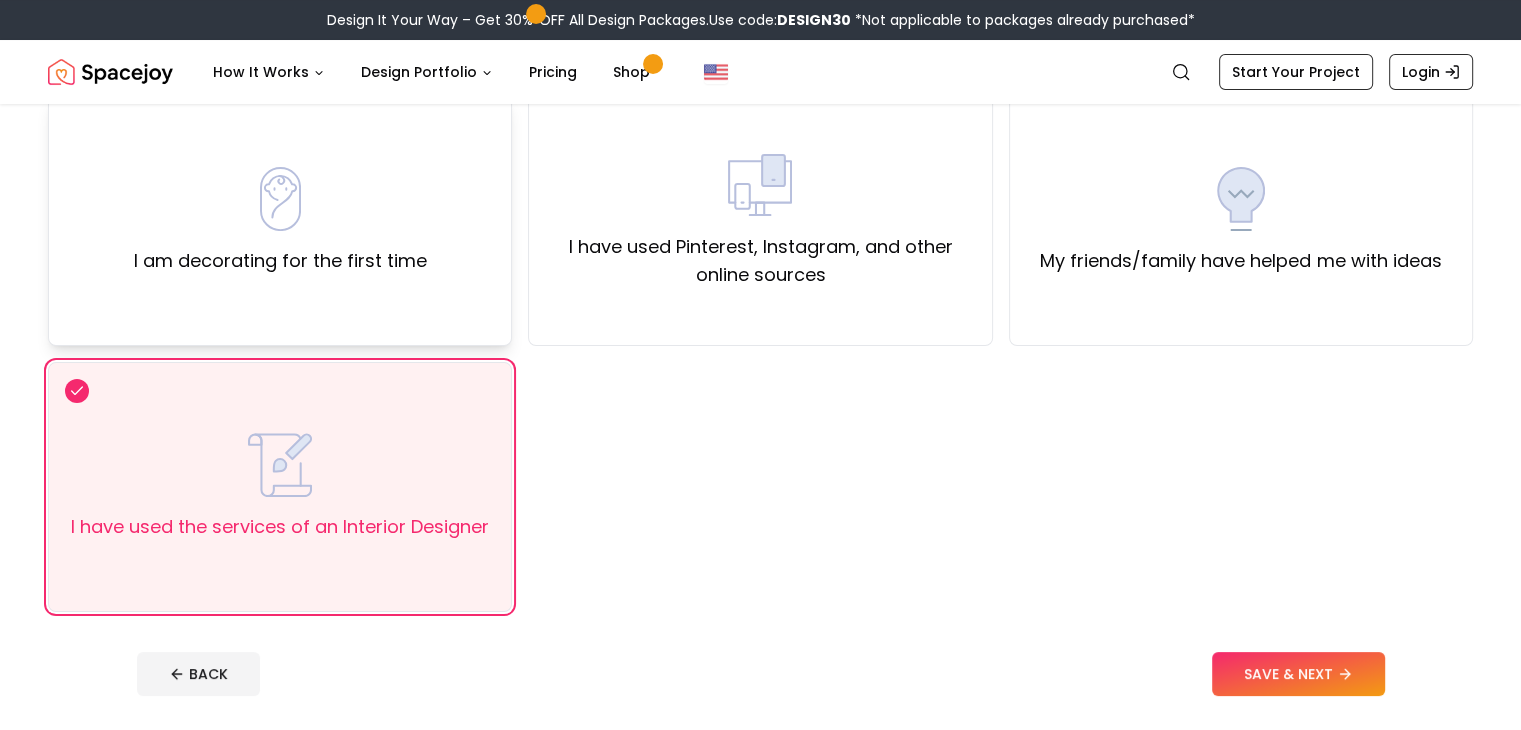 click on "I am decorating for the first time" at bounding box center (280, 221) 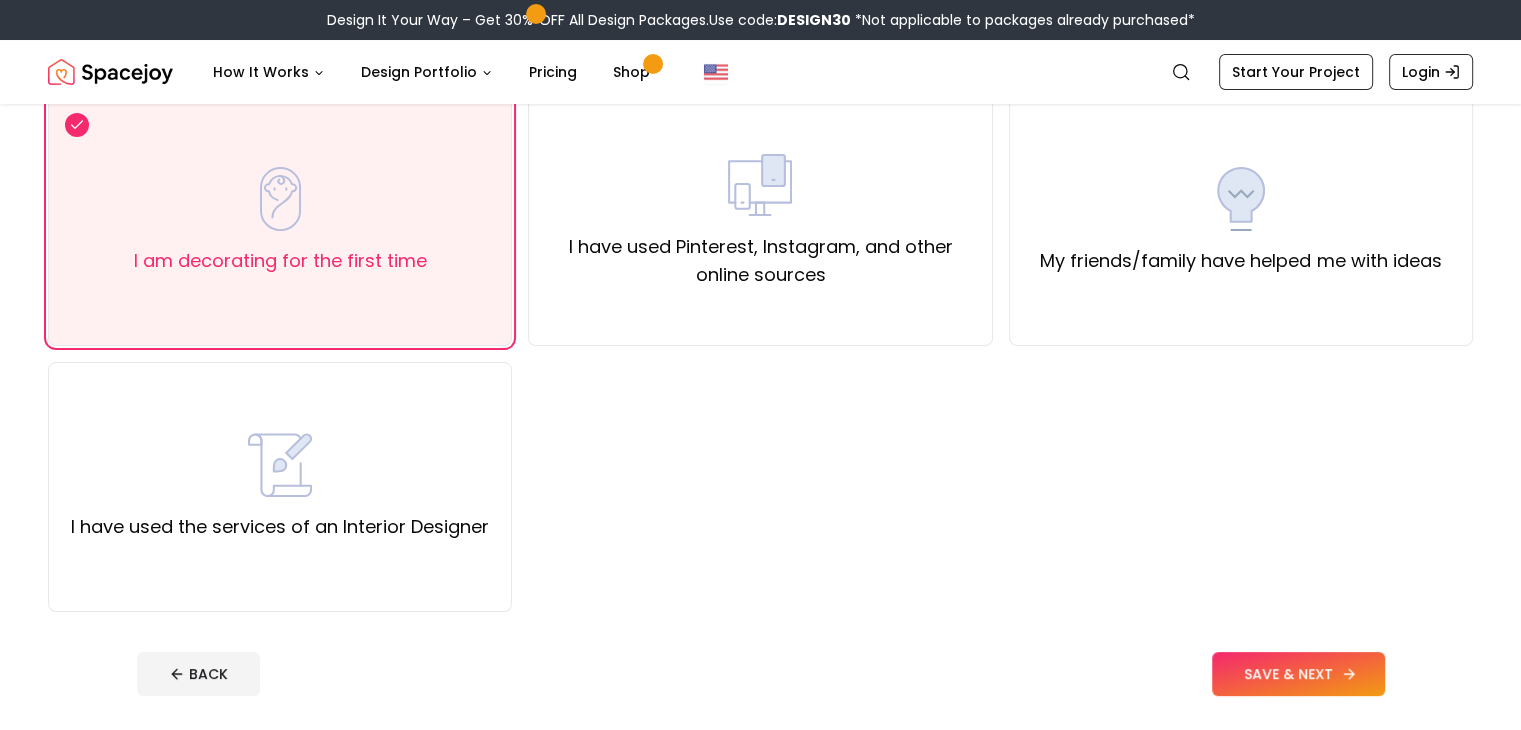 click on "SAVE & NEXT" at bounding box center (1298, 674) 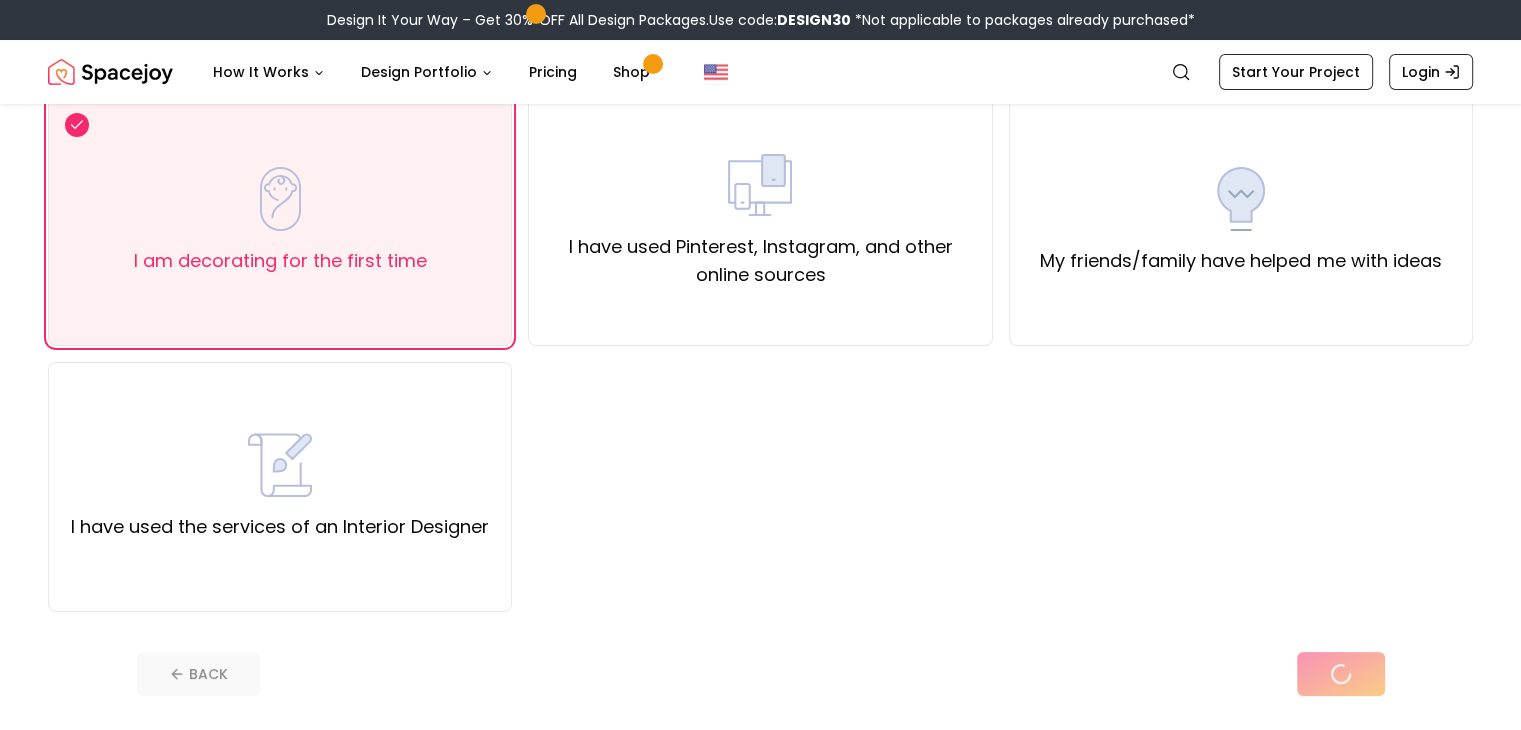 scroll, scrollTop: 0, scrollLeft: 0, axis: both 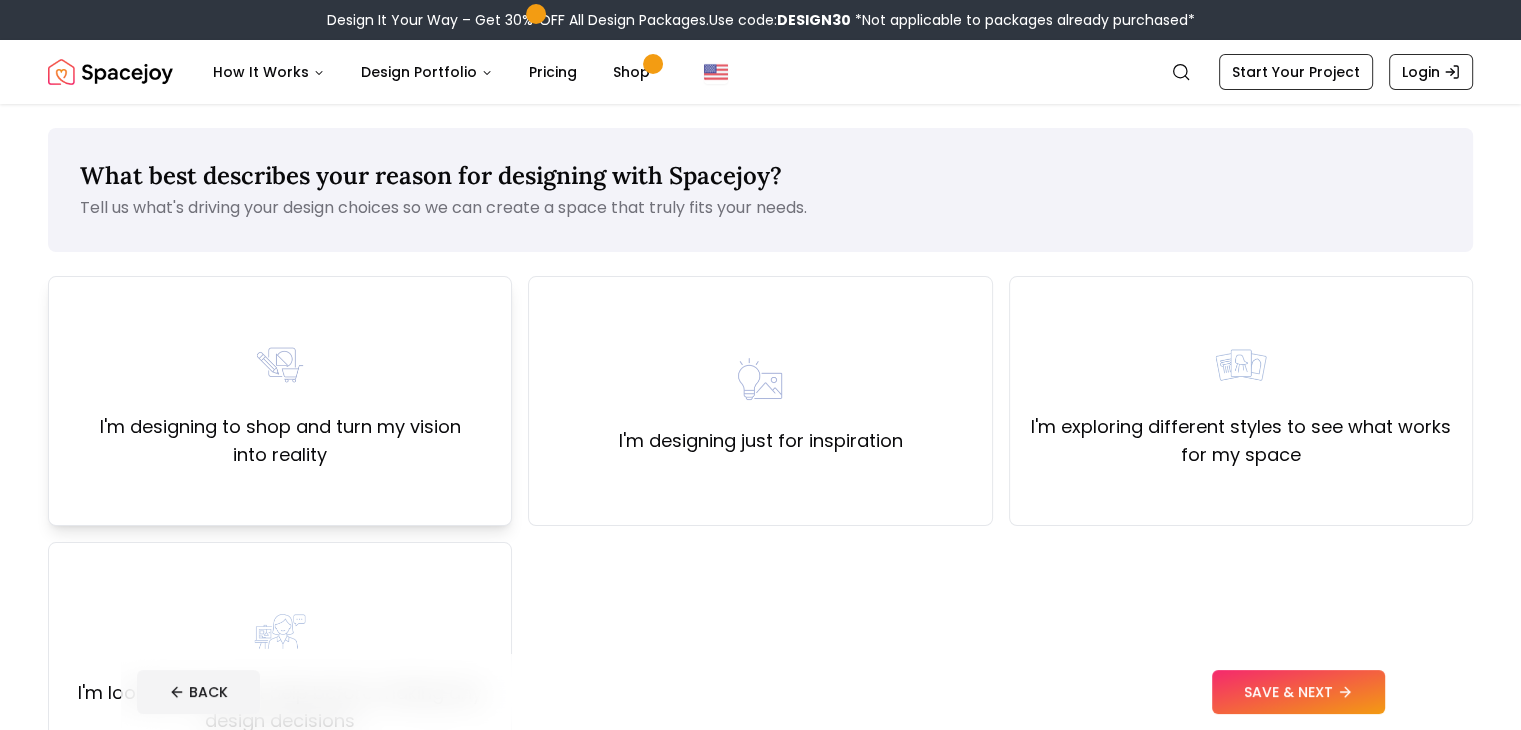 click on "I'm designing to shop and turn my vision into reality" at bounding box center [280, 401] 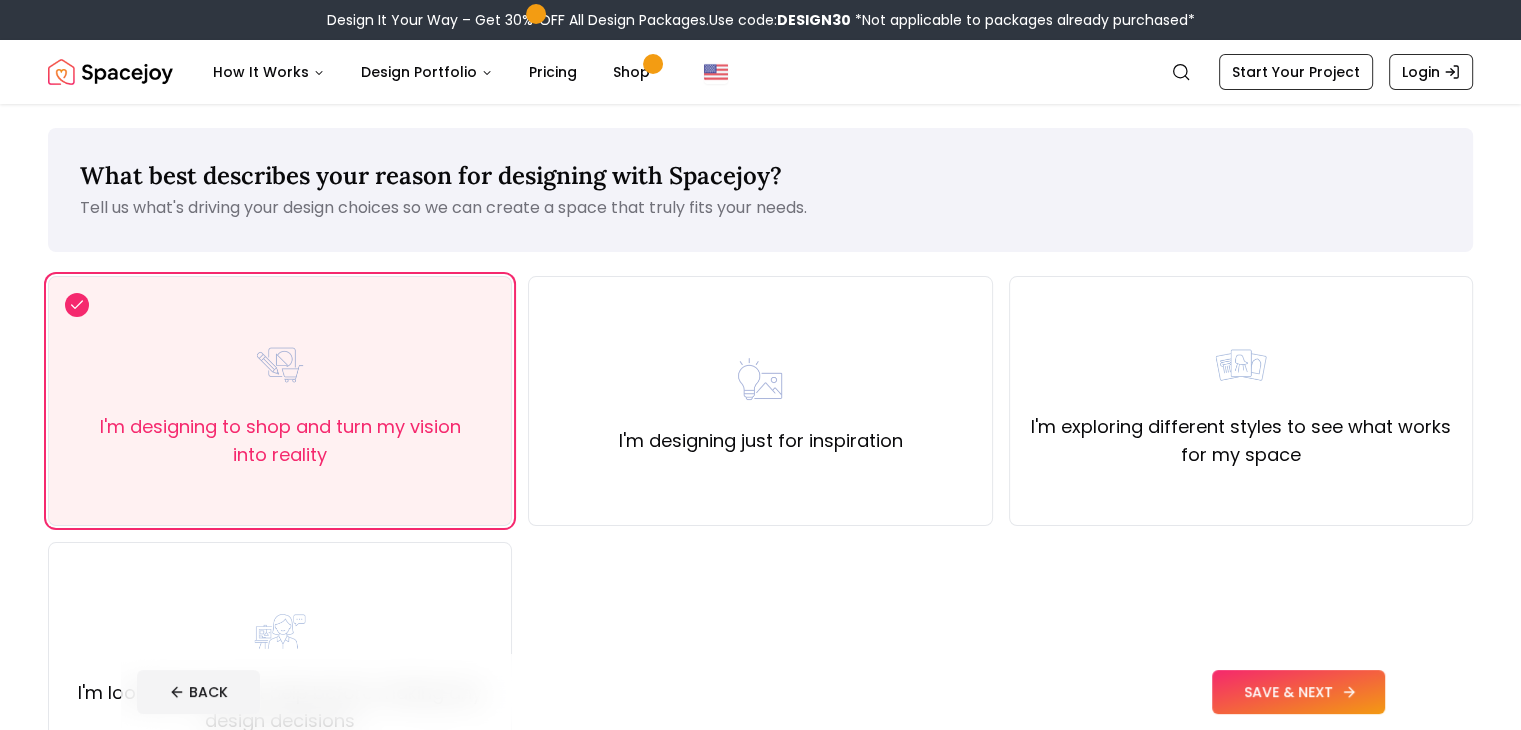 click on "SAVE & NEXT" at bounding box center [1298, 692] 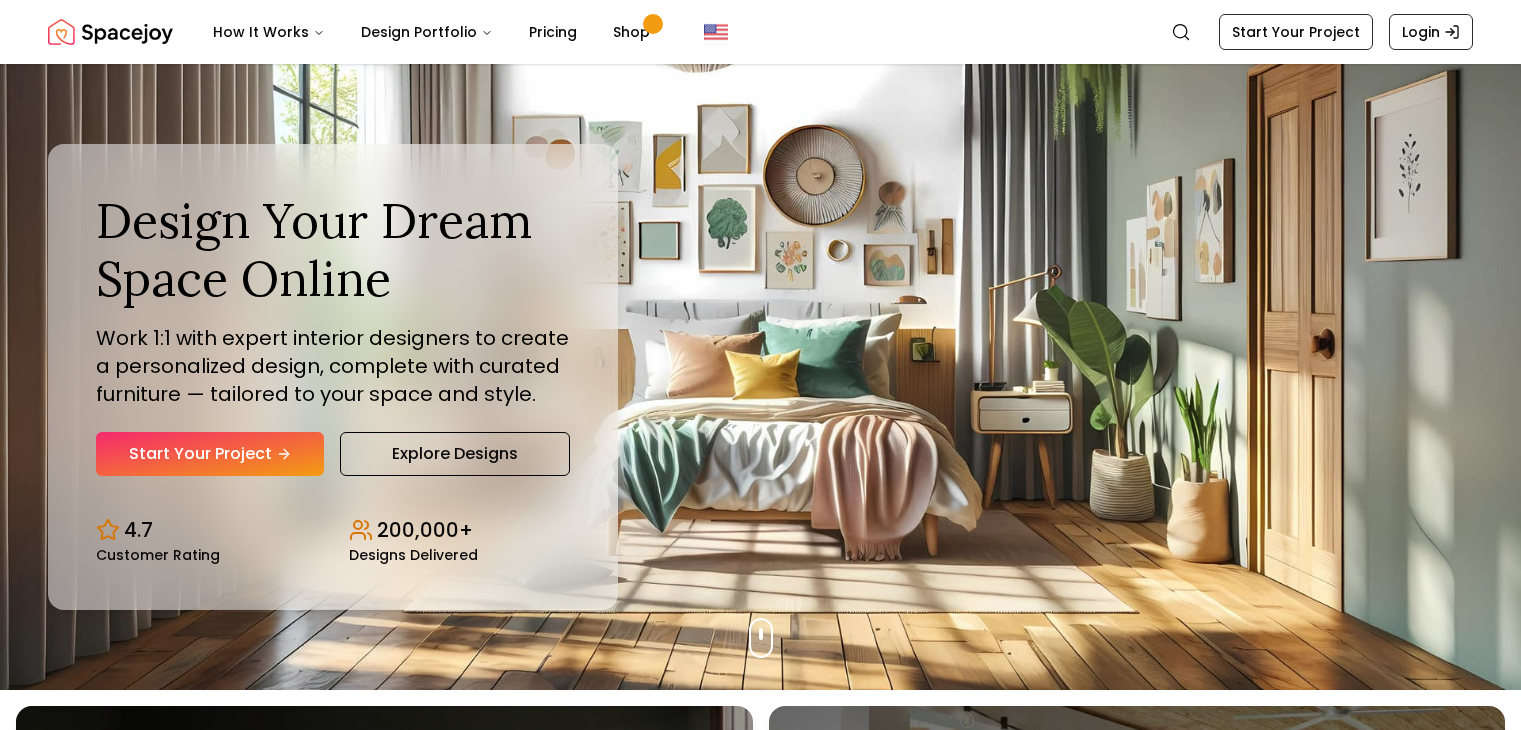 scroll, scrollTop: 0, scrollLeft: 0, axis: both 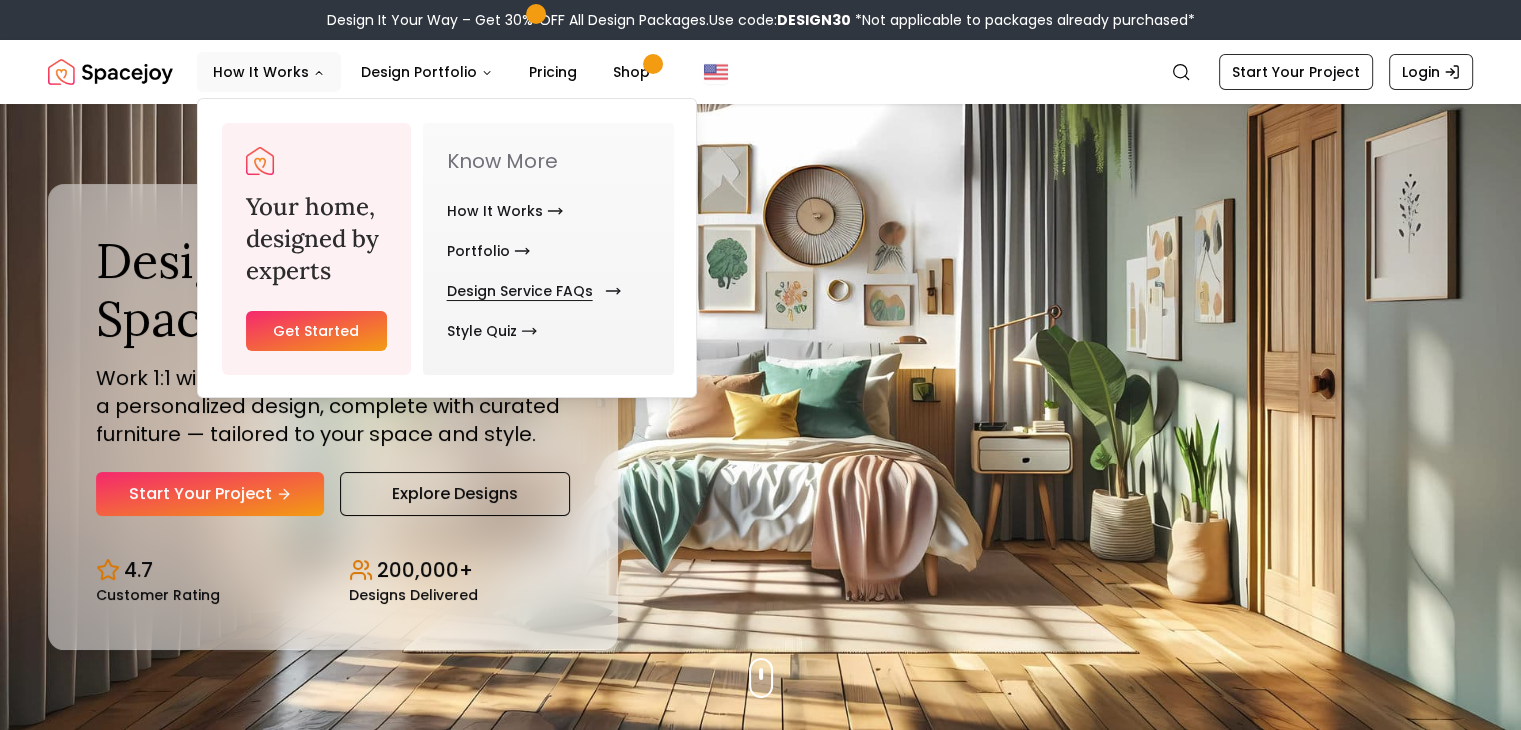 click on "Design Service FAQs" at bounding box center [530, 291] 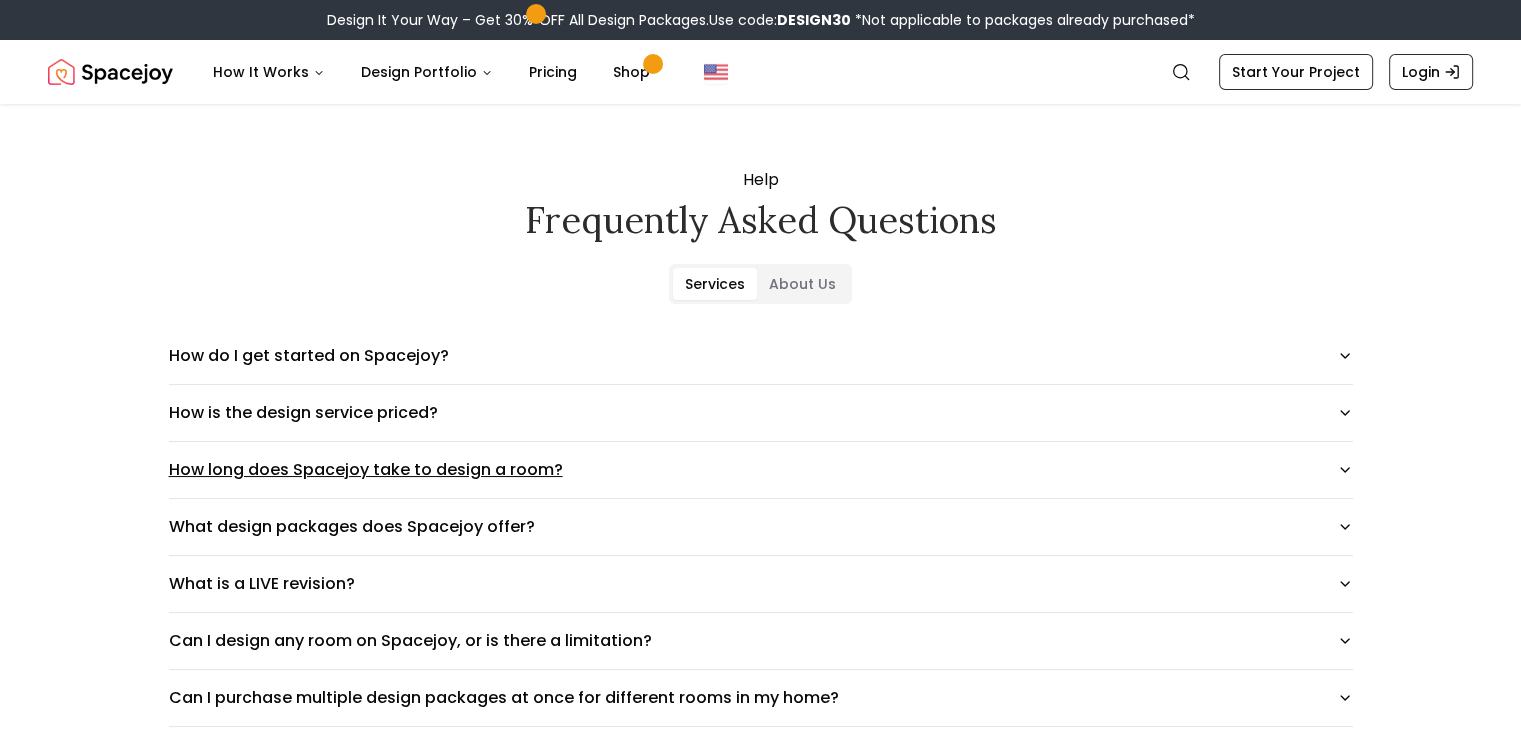 click on "How long does Spacejoy take to design a room?" at bounding box center [761, 470] 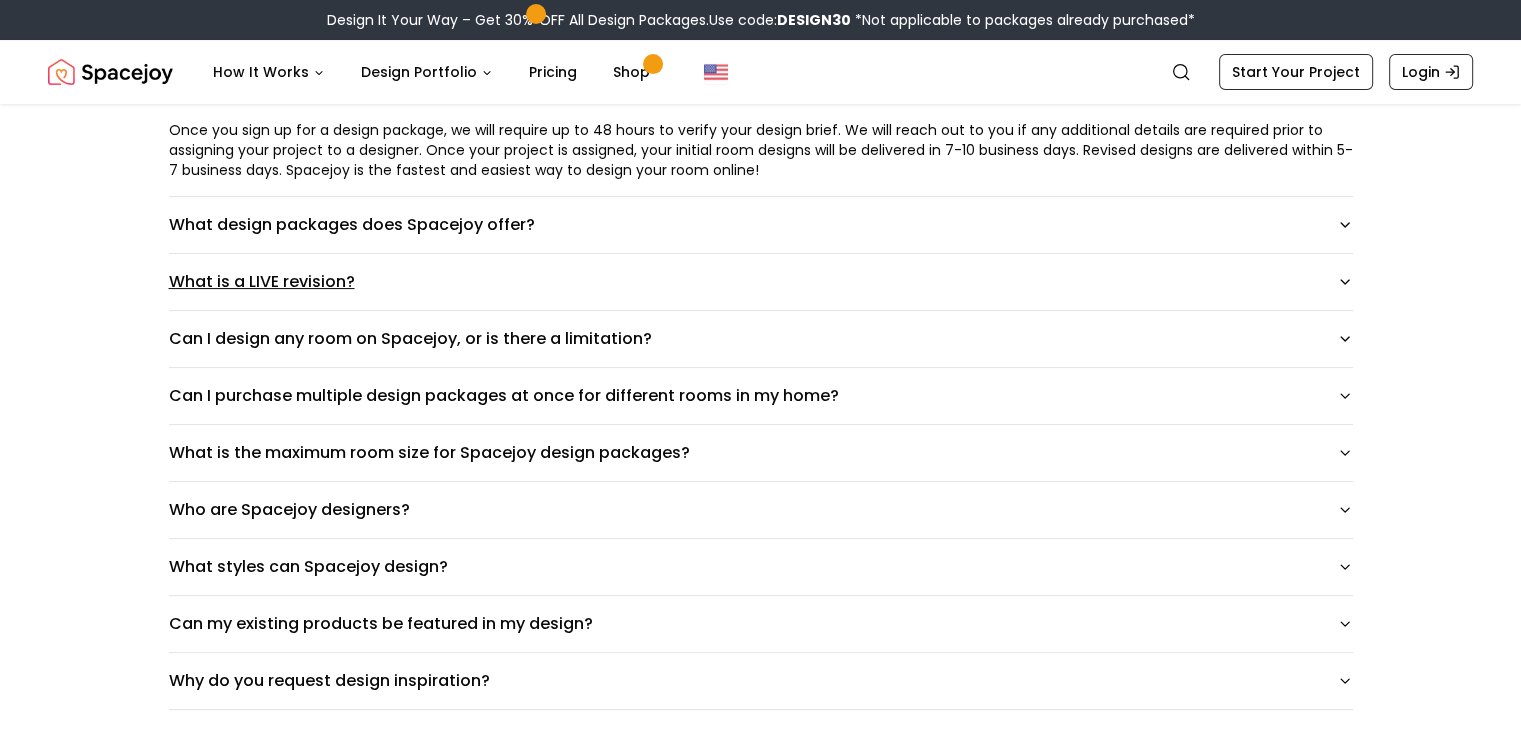 scroll, scrollTop: 380, scrollLeft: 0, axis: vertical 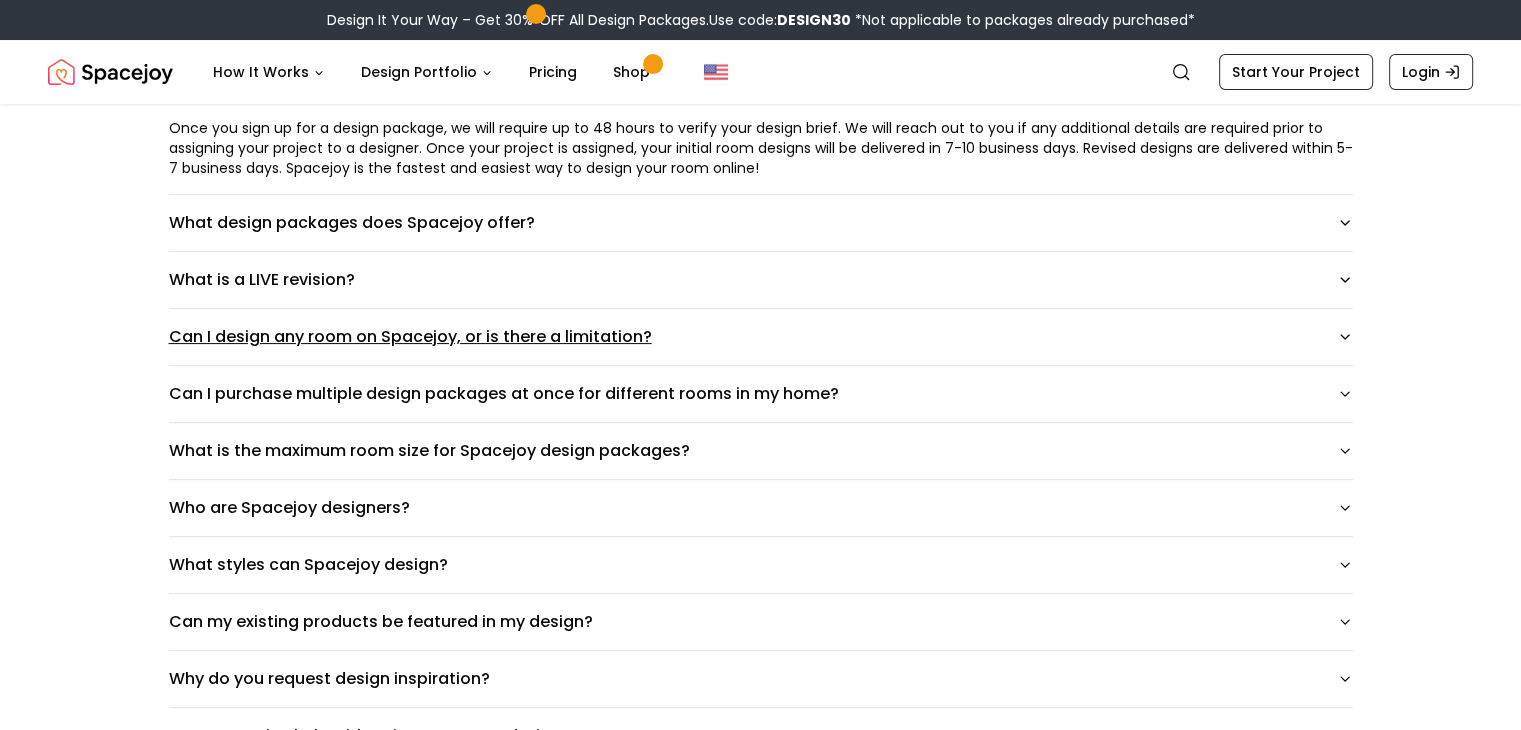 click on "Can I design any room on Spacejoy, or is there a limitation?" at bounding box center (761, 337) 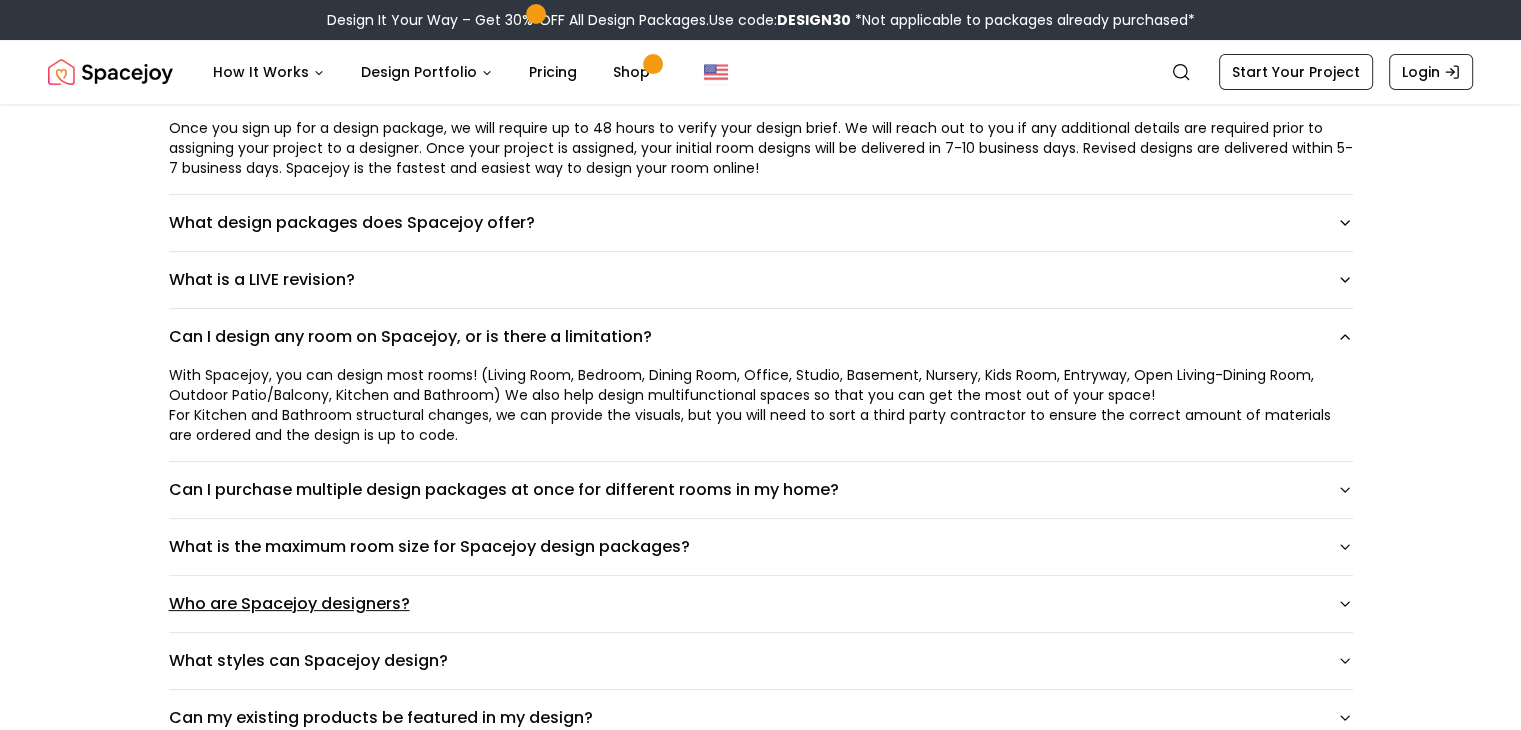 click on "Who are Spacejoy designers?" at bounding box center [761, 604] 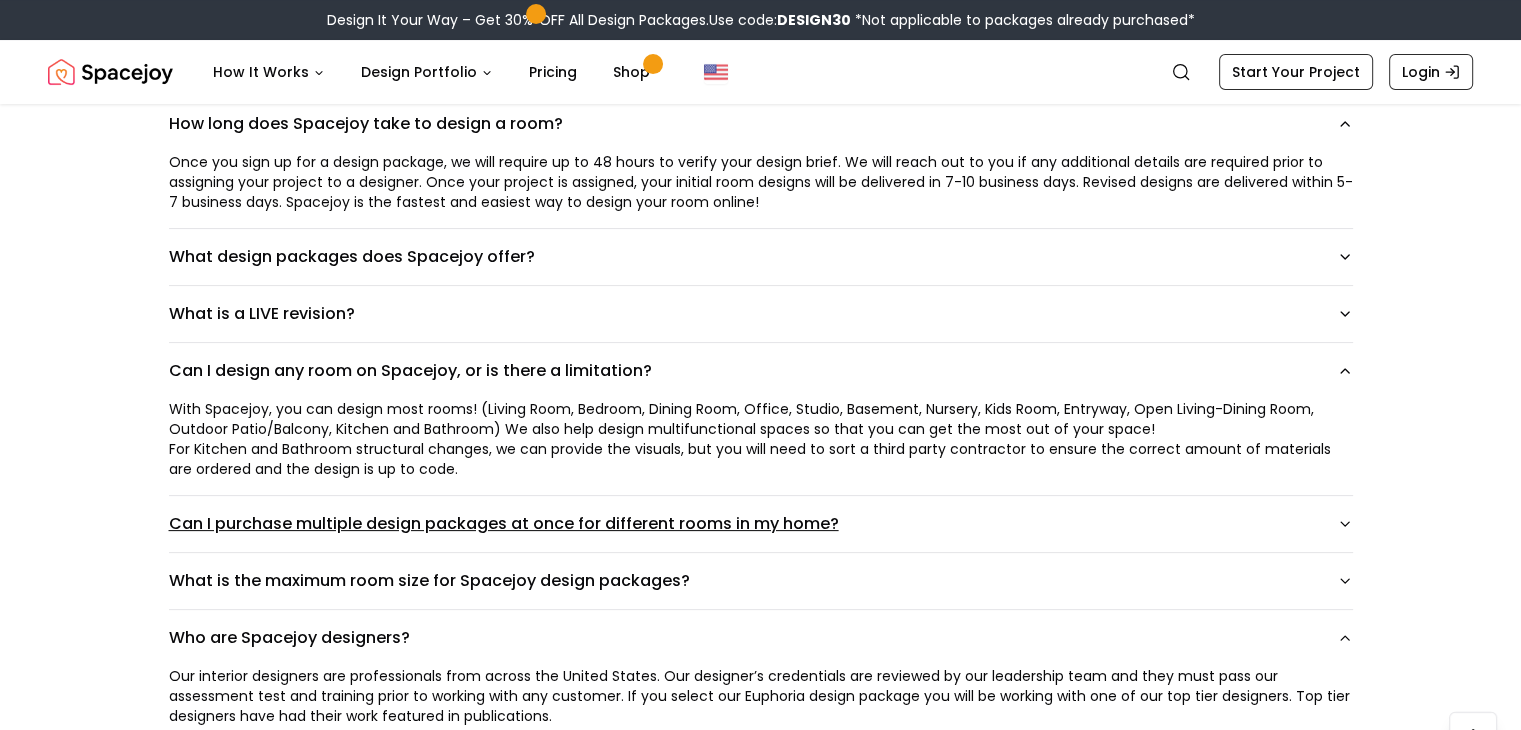 scroll, scrollTop: 340, scrollLeft: 0, axis: vertical 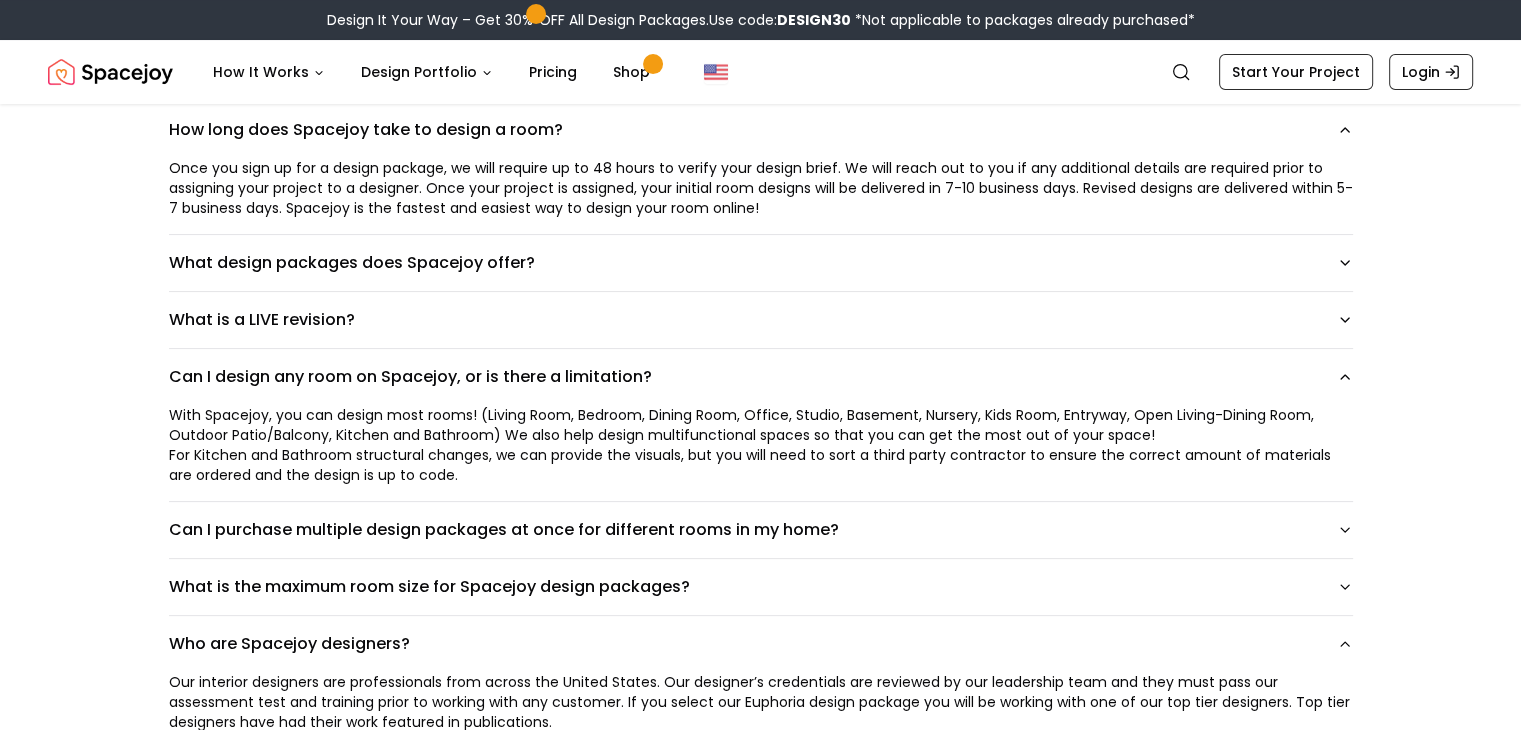 click at bounding box center (110, 72) 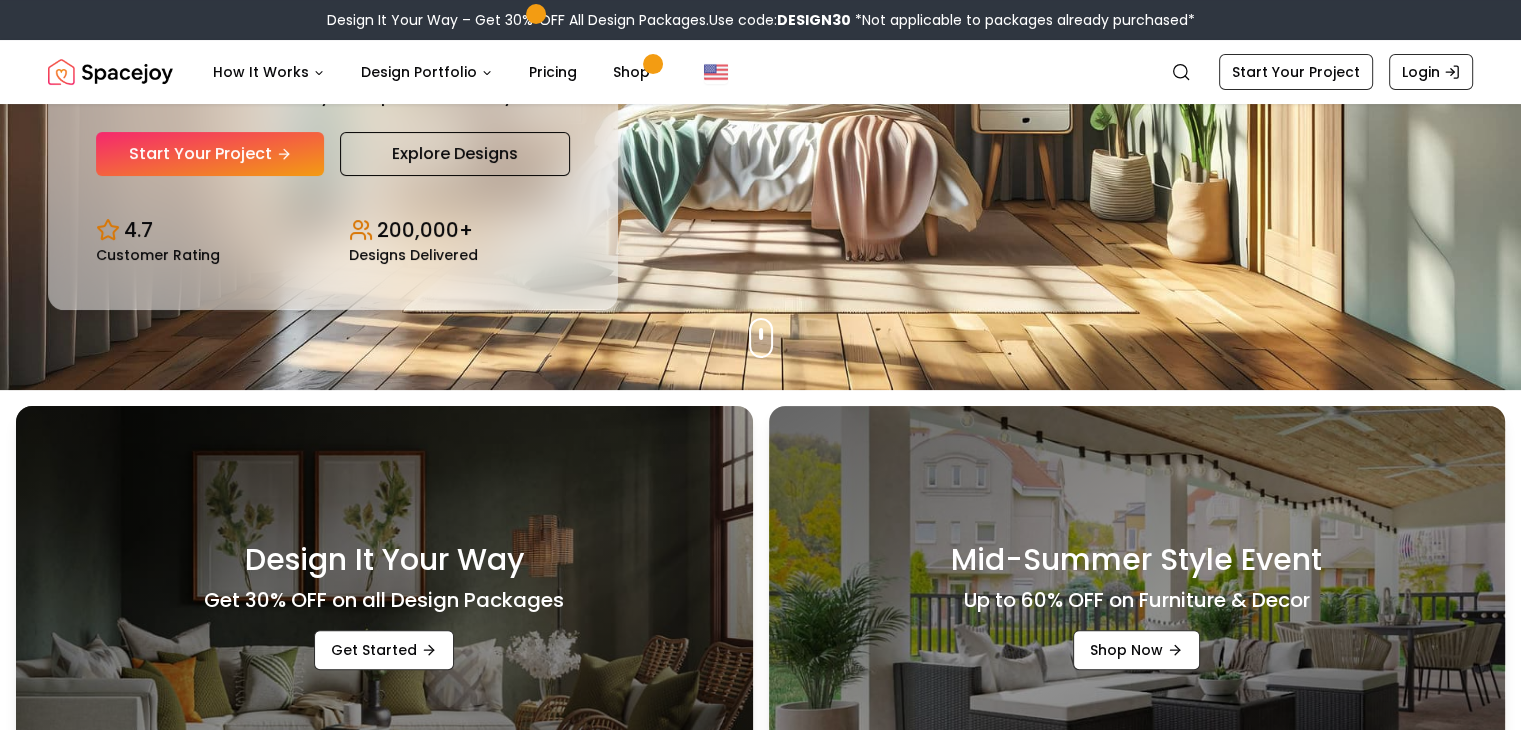 scroll, scrollTop: 0, scrollLeft: 0, axis: both 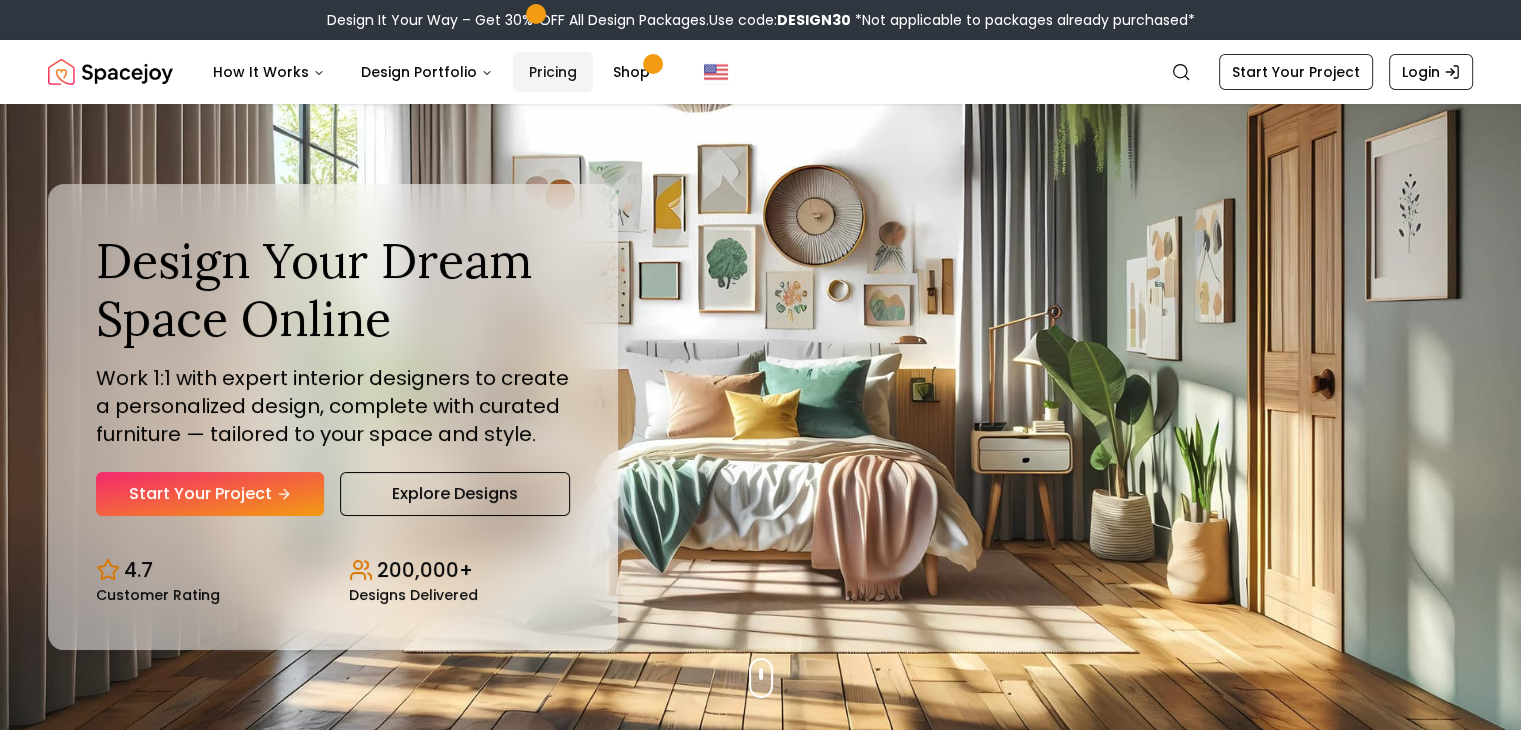 click on "Pricing" at bounding box center [553, 72] 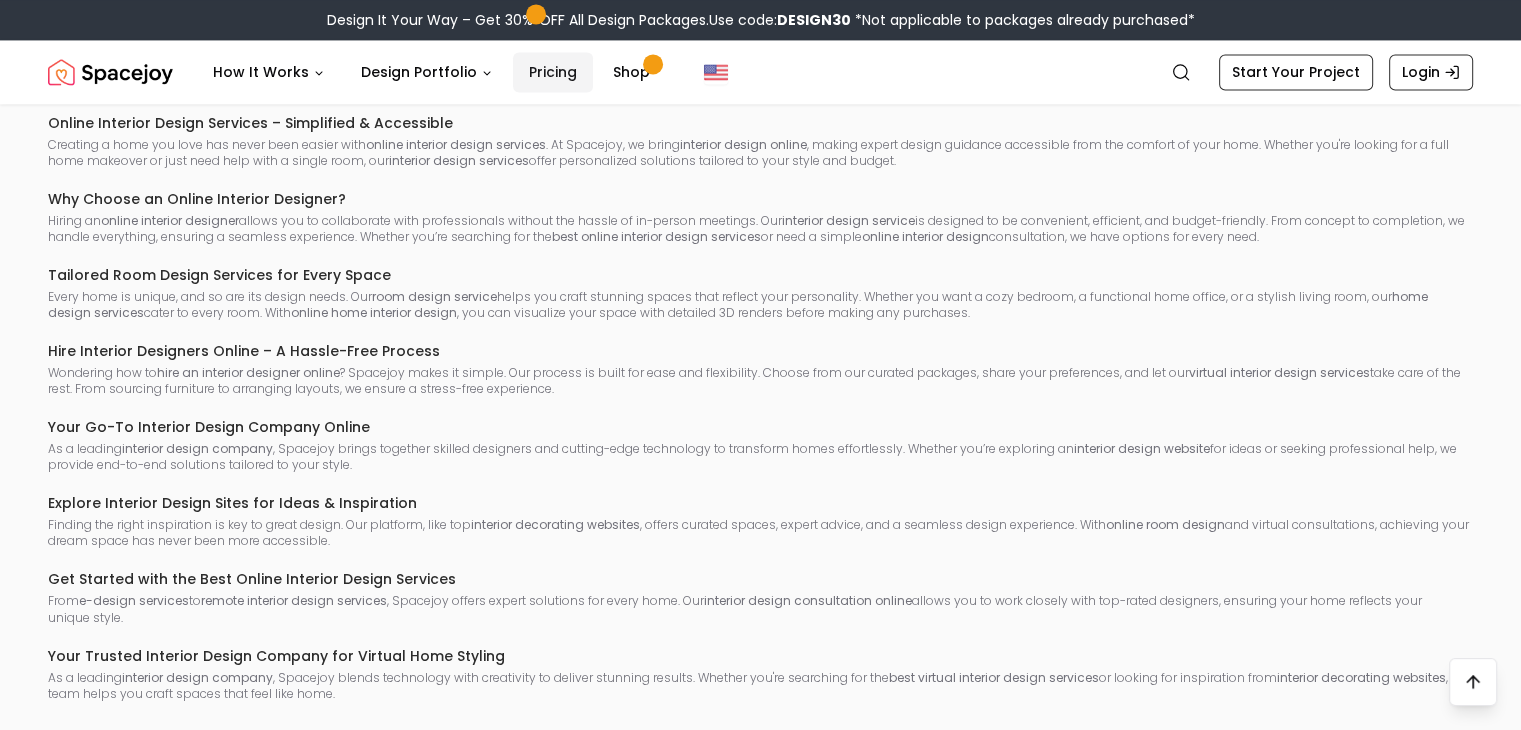 scroll, scrollTop: 3286, scrollLeft: 0, axis: vertical 